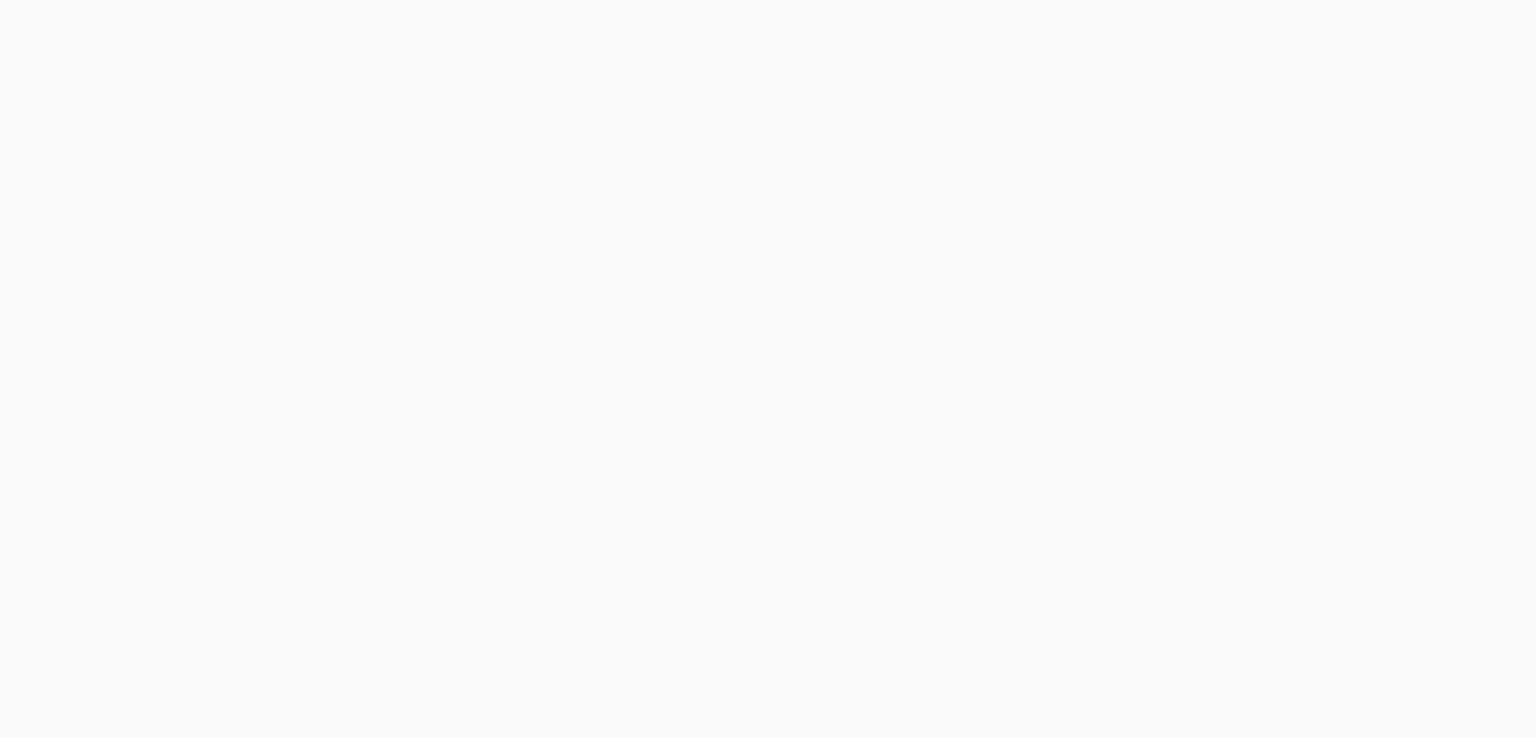 scroll, scrollTop: 0, scrollLeft: 0, axis: both 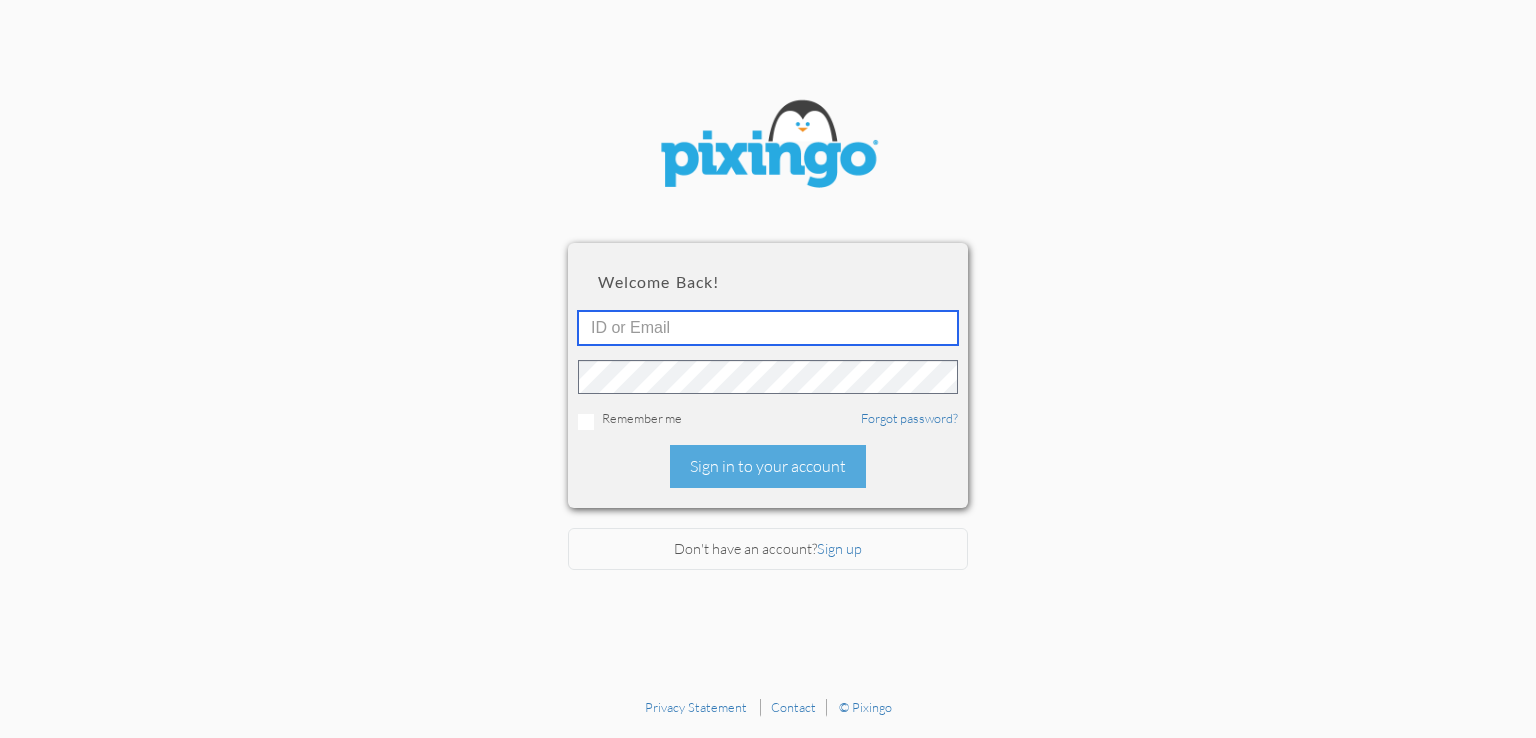 click at bounding box center [768, 328] 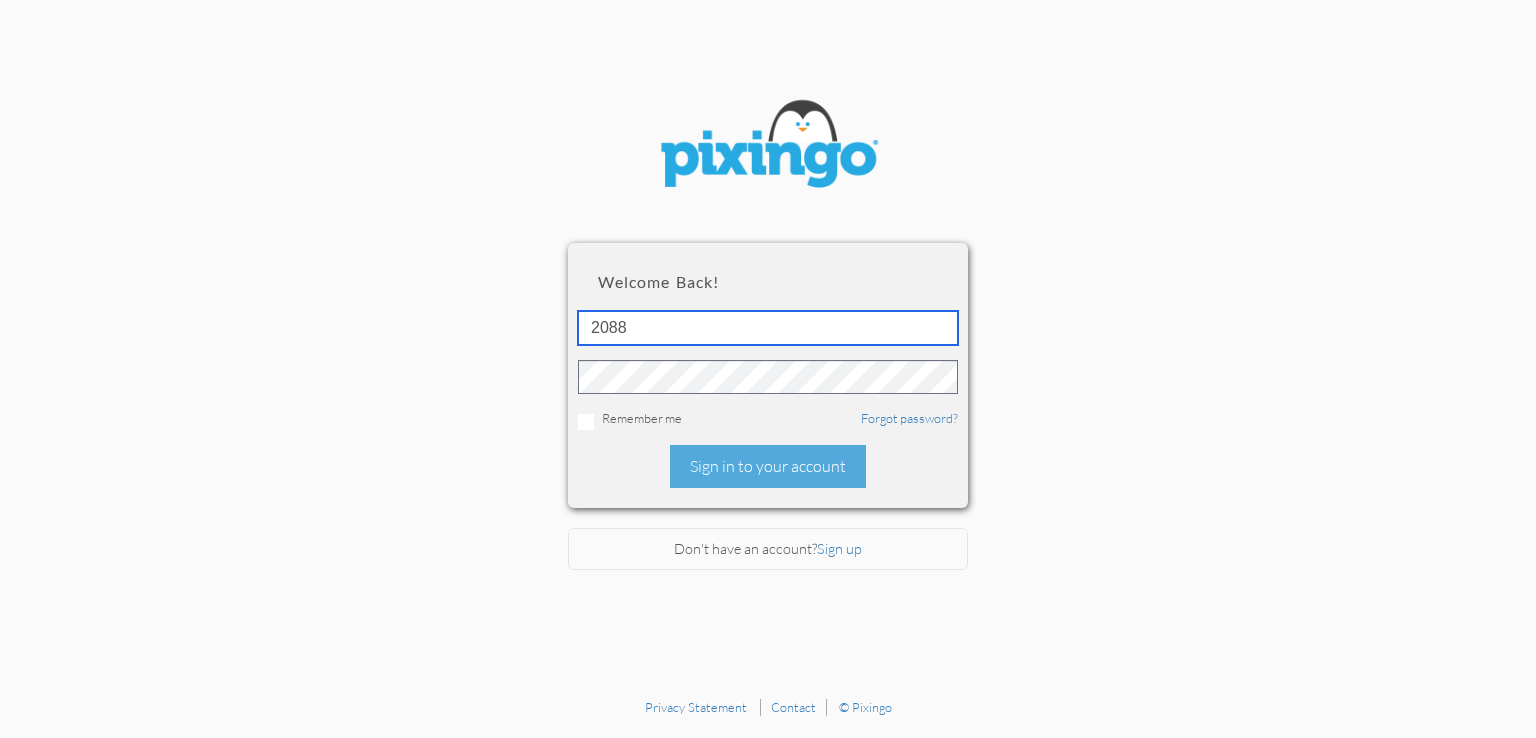 type on "2088" 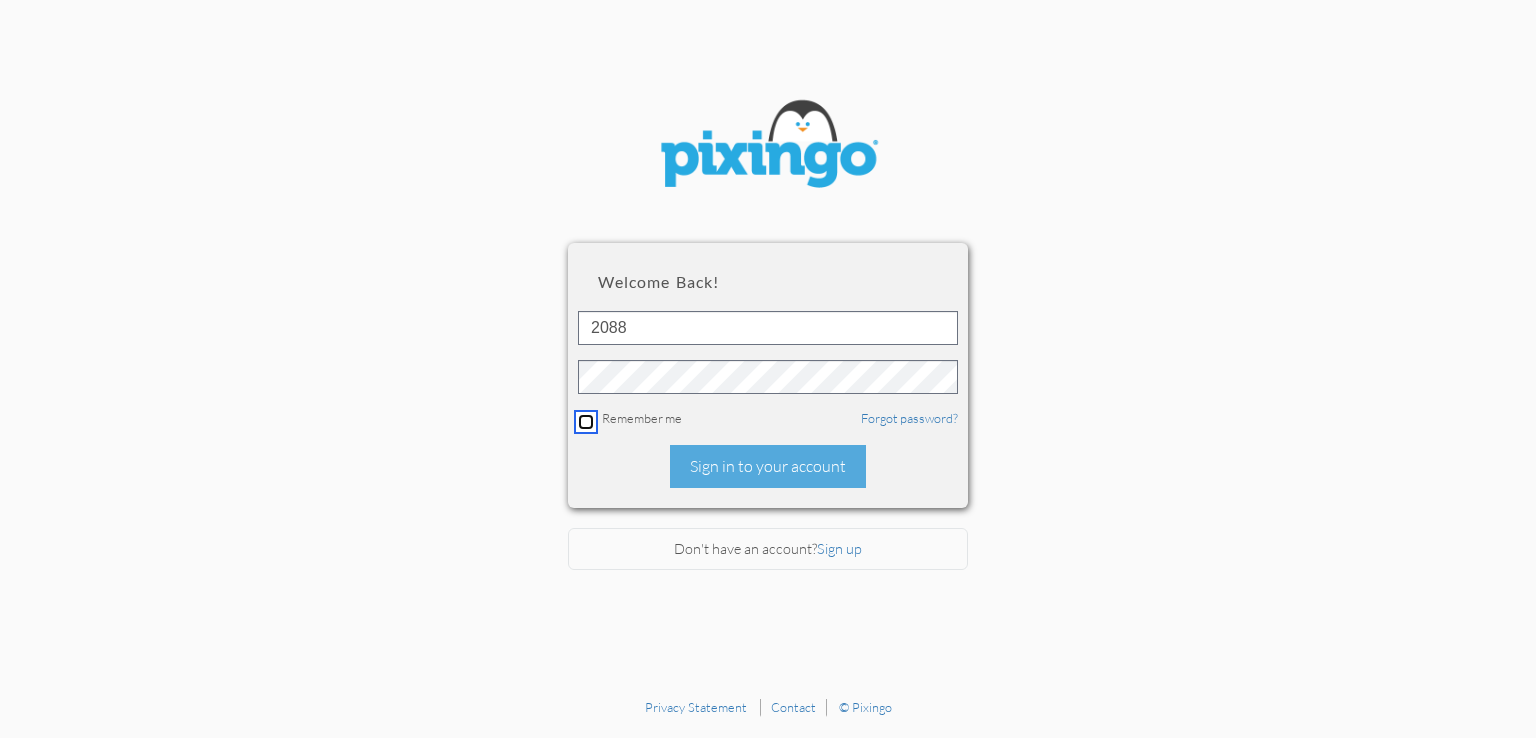 click at bounding box center [586, 422] 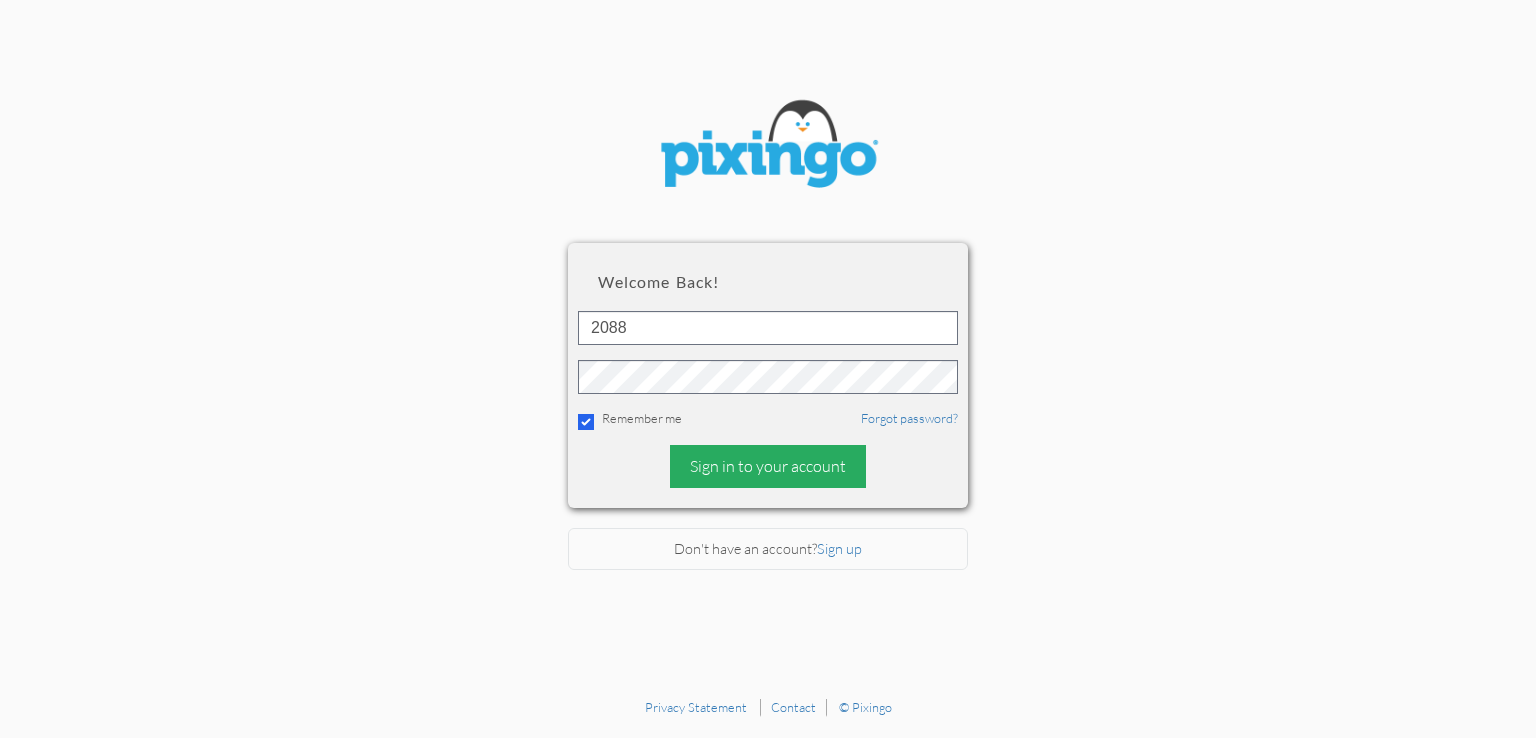 click on "Sign in to your account" at bounding box center (768, 466) 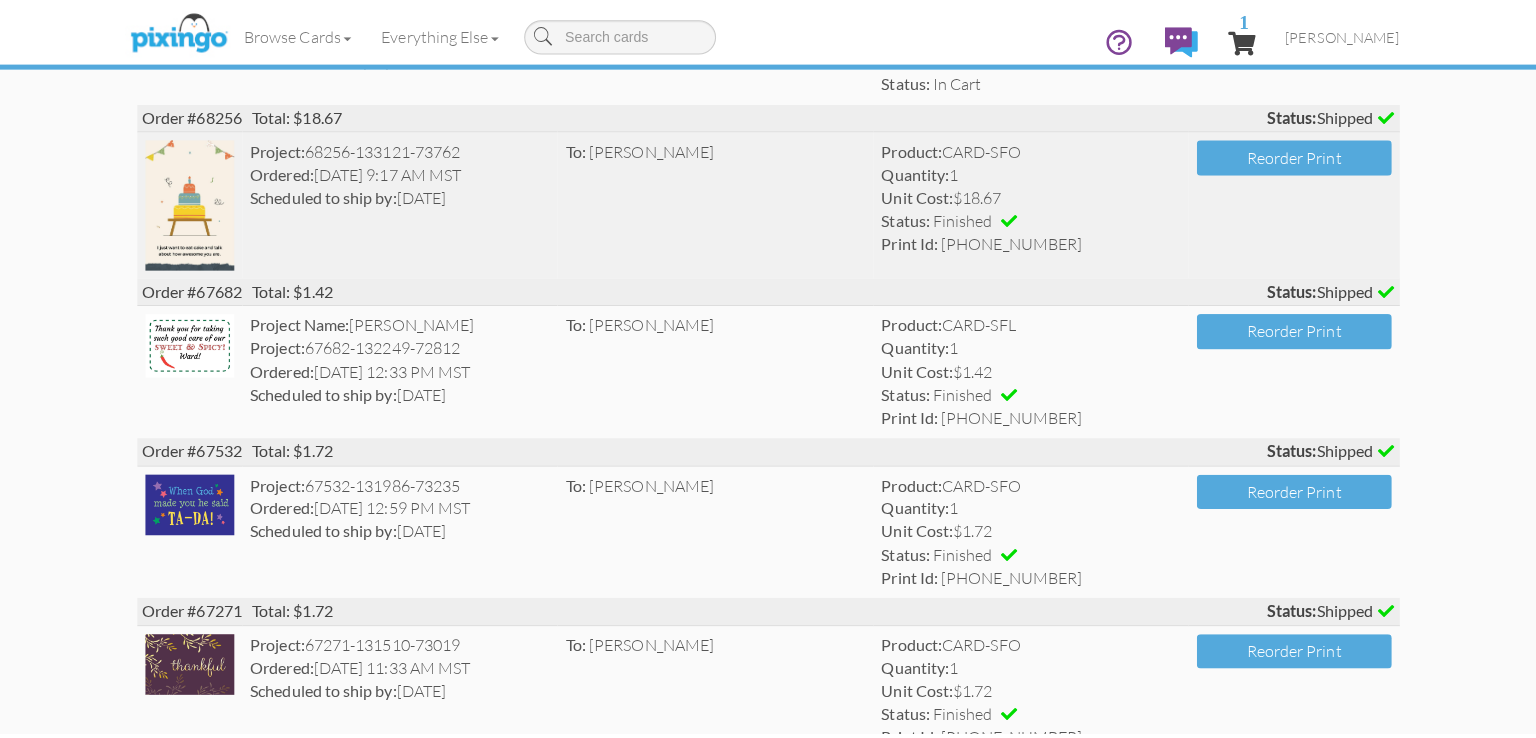 scroll, scrollTop: 0, scrollLeft: 0, axis: both 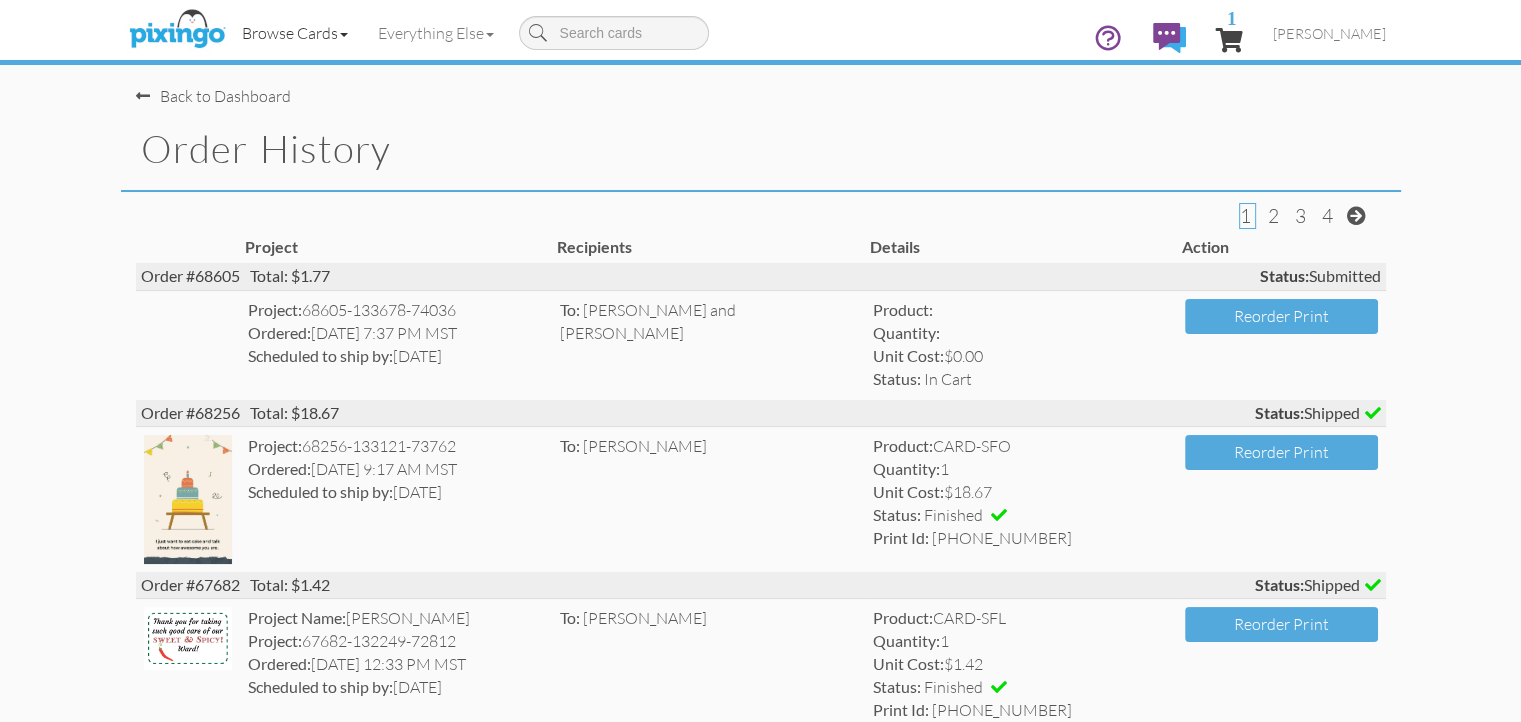 click on "Browse Cards" at bounding box center (295, 33) 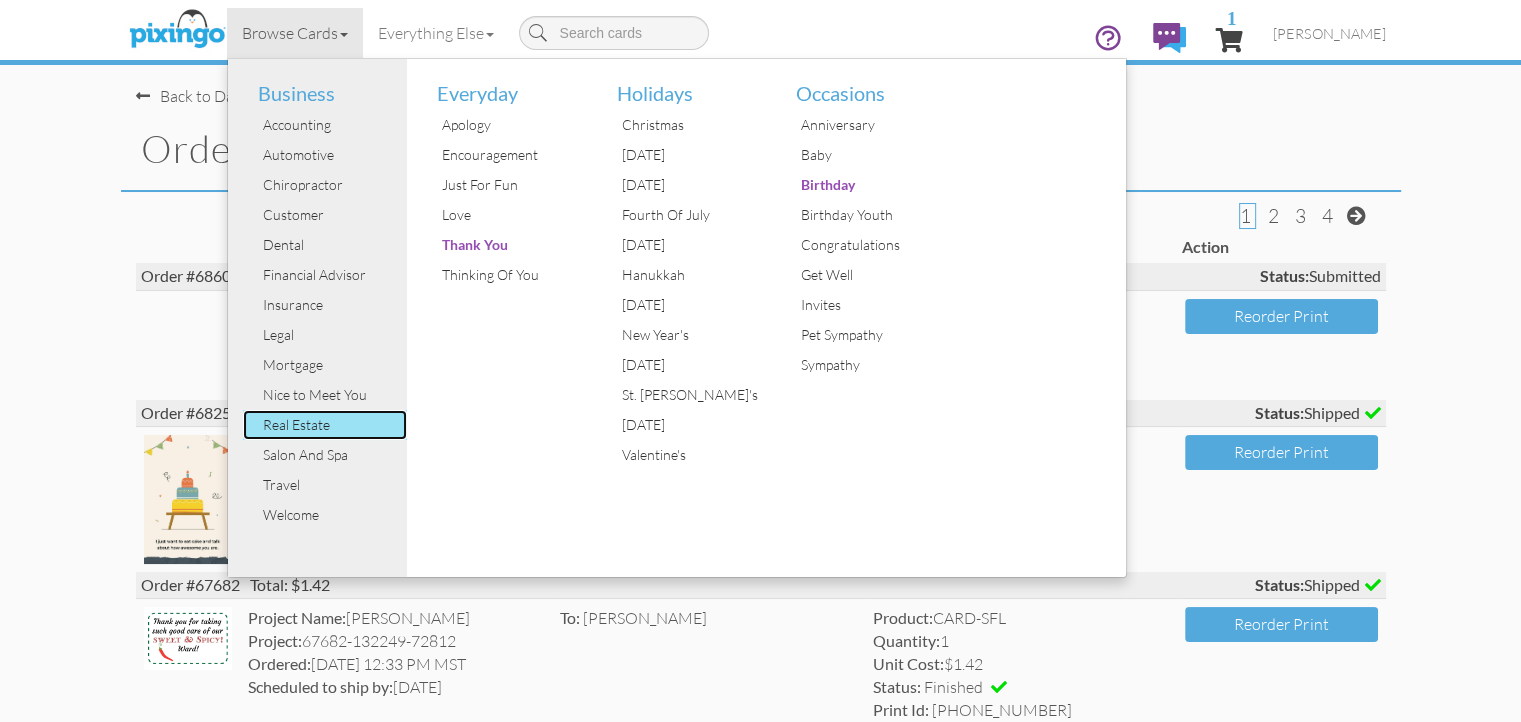 click on "Real Estate" at bounding box center (333, 425) 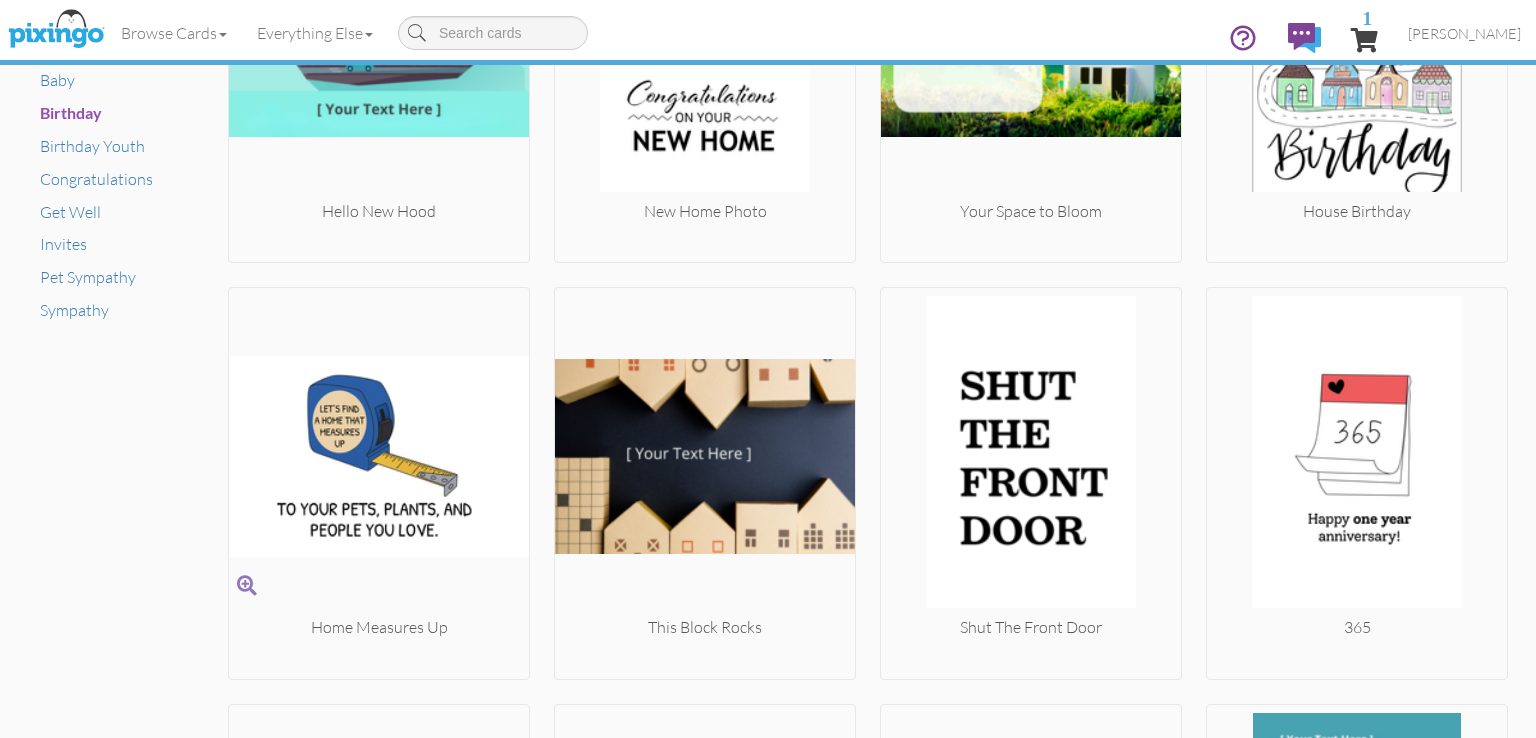 scroll, scrollTop: 1207, scrollLeft: 0, axis: vertical 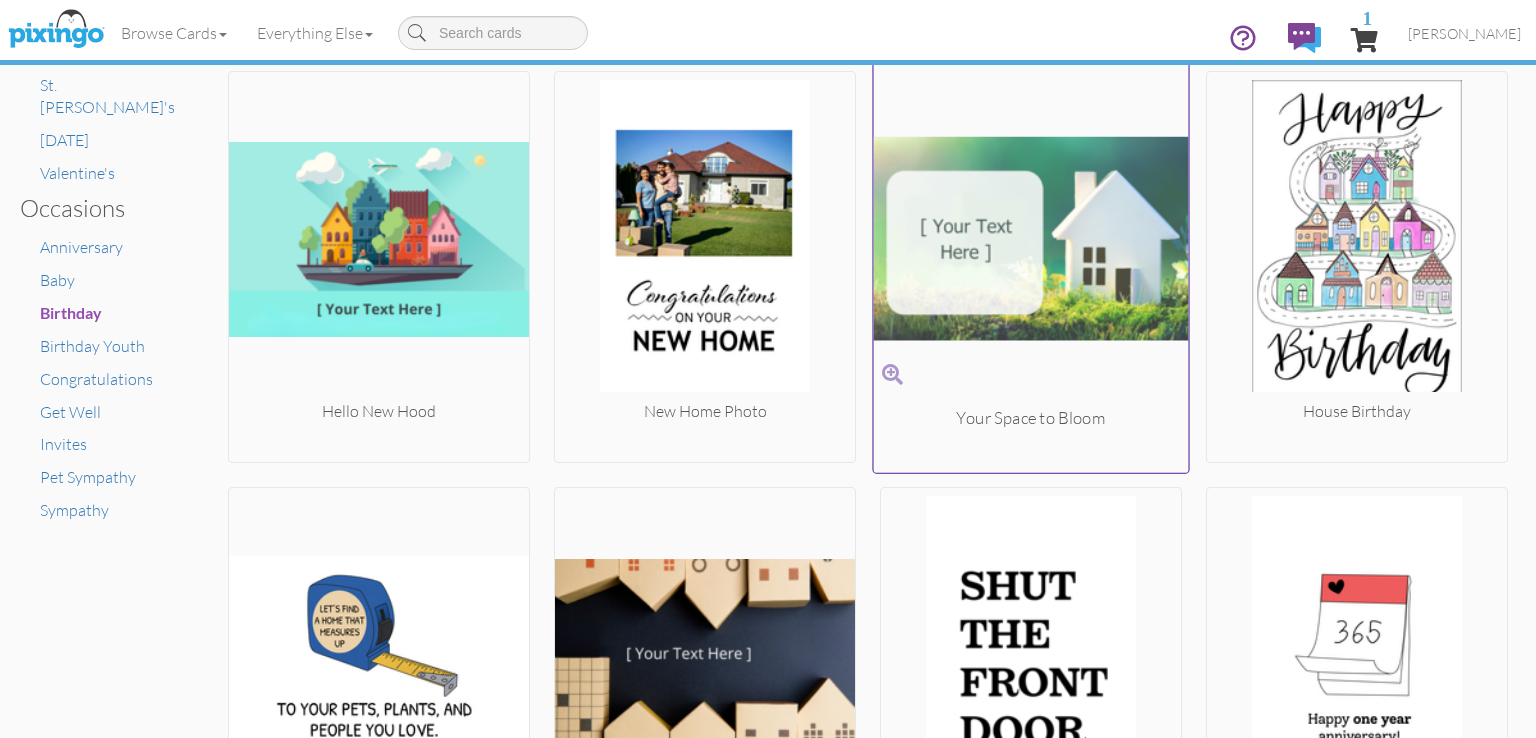 click at bounding box center [1031, 238] 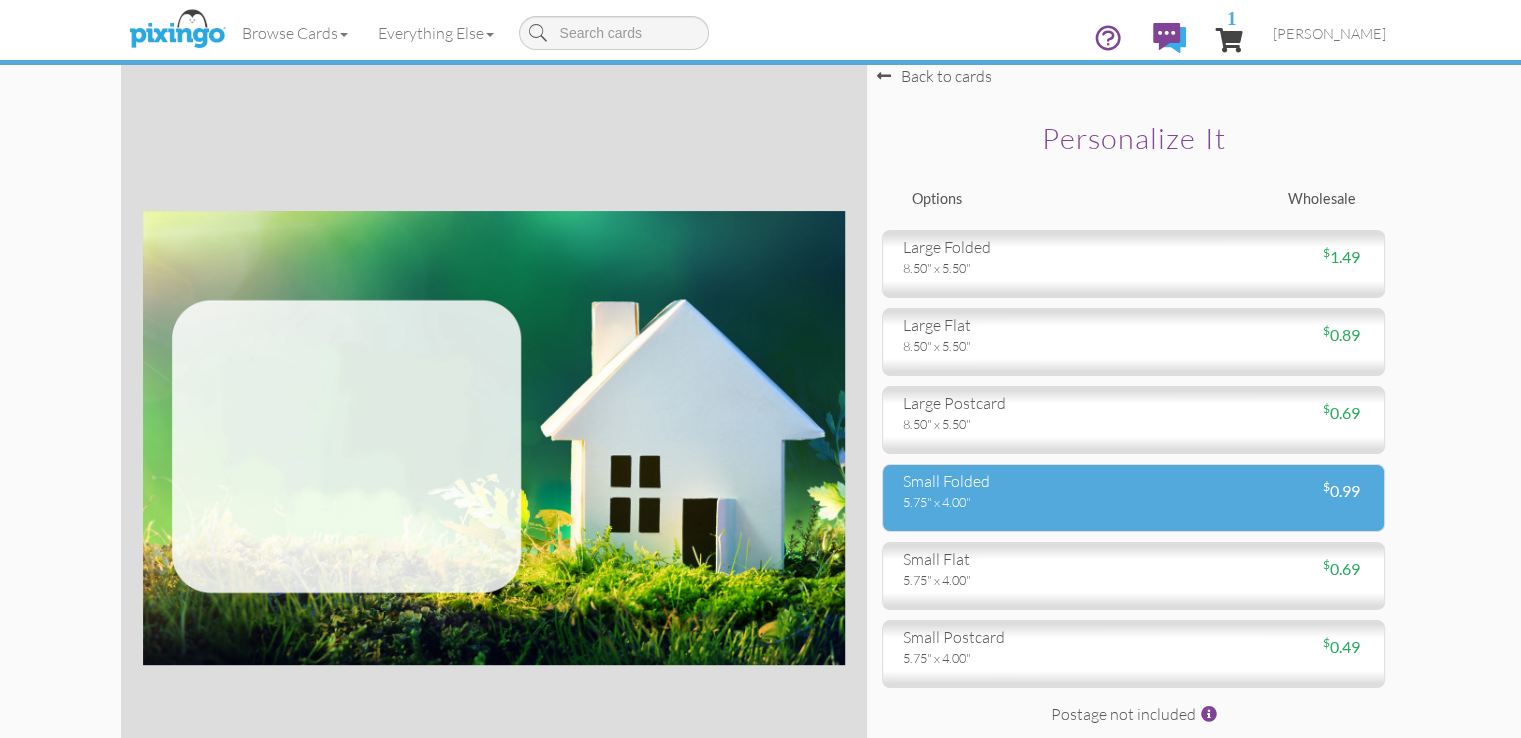 click on "small folded" at bounding box center (1011, 481) 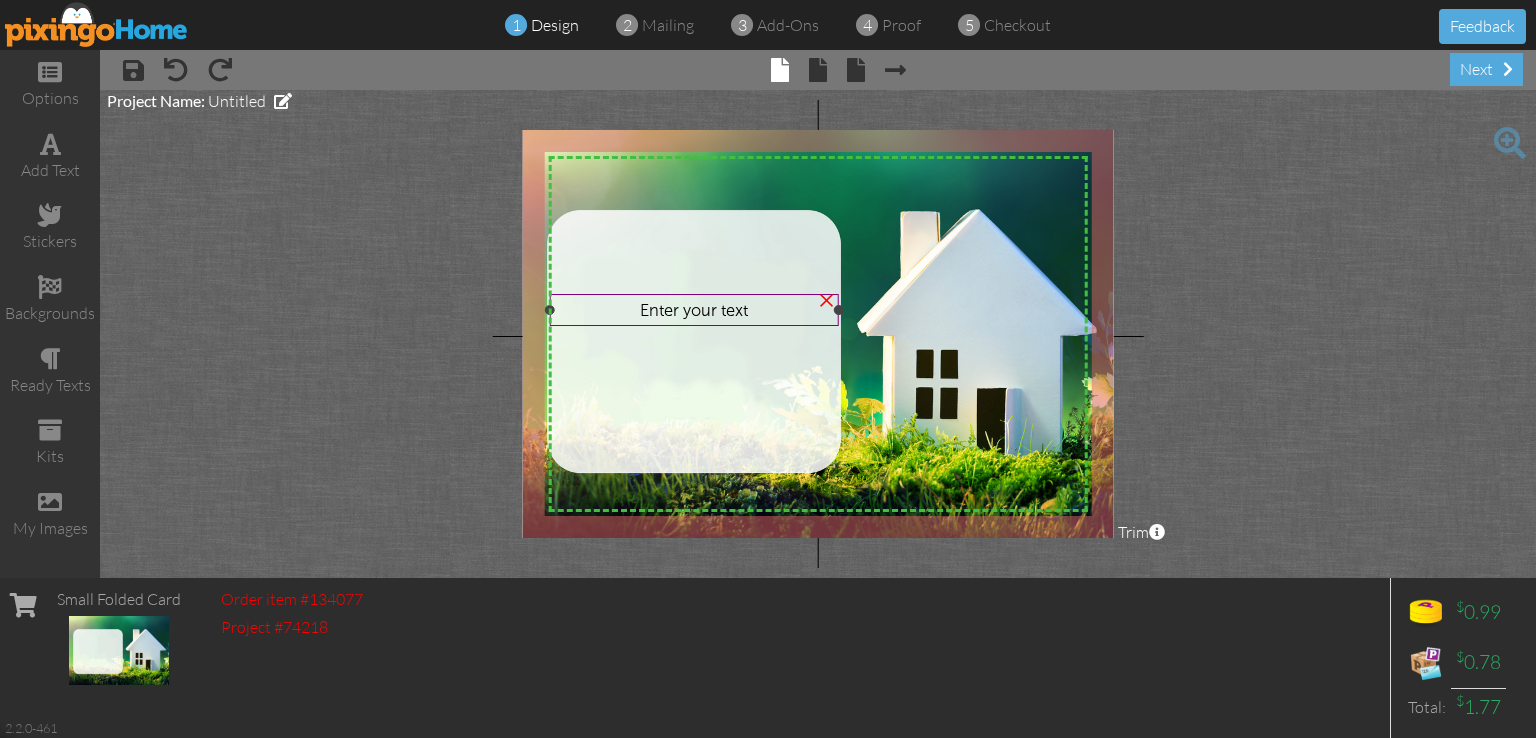 click on "Enter your text" at bounding box center (694, 310) 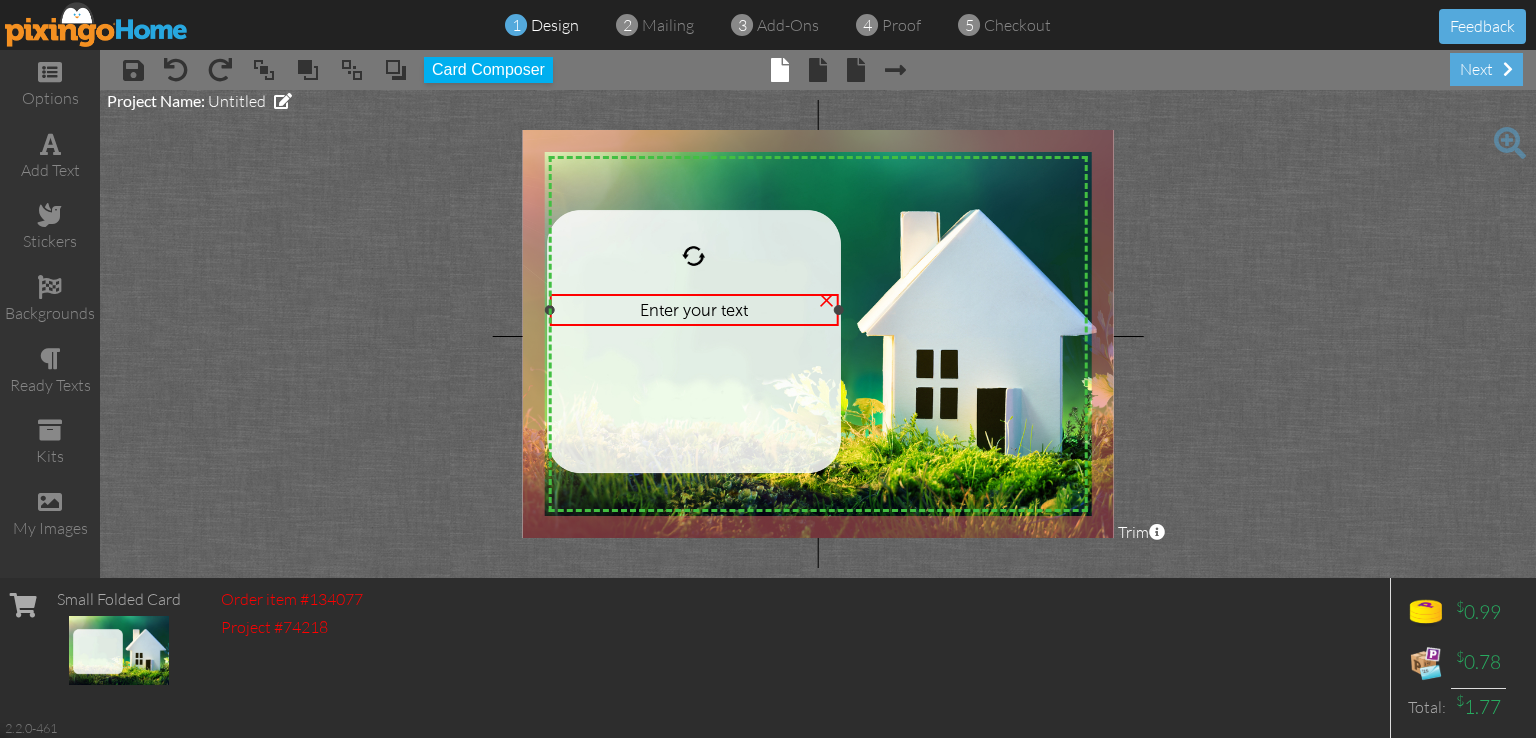 click on "Enter your text" at bounding box center [694, 310] 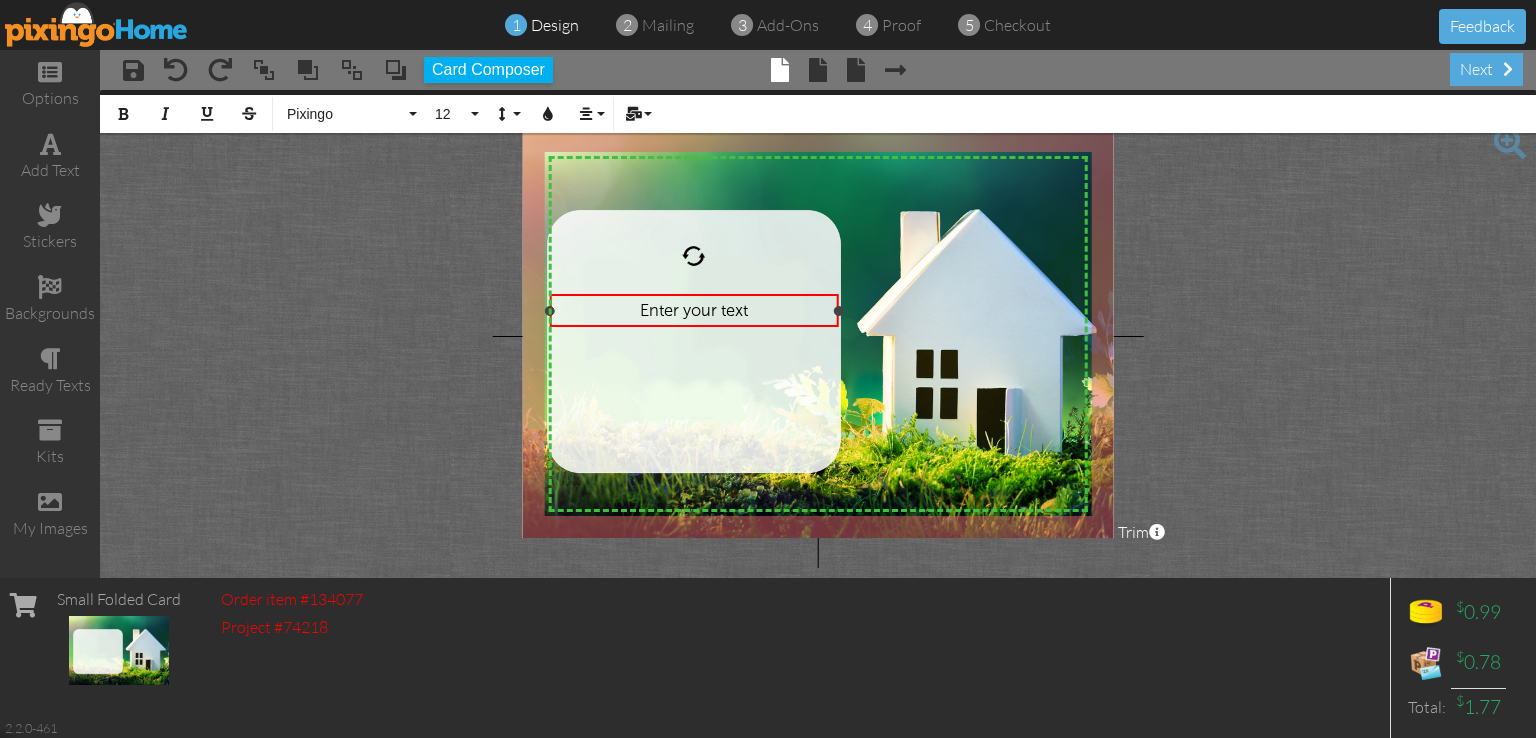 type 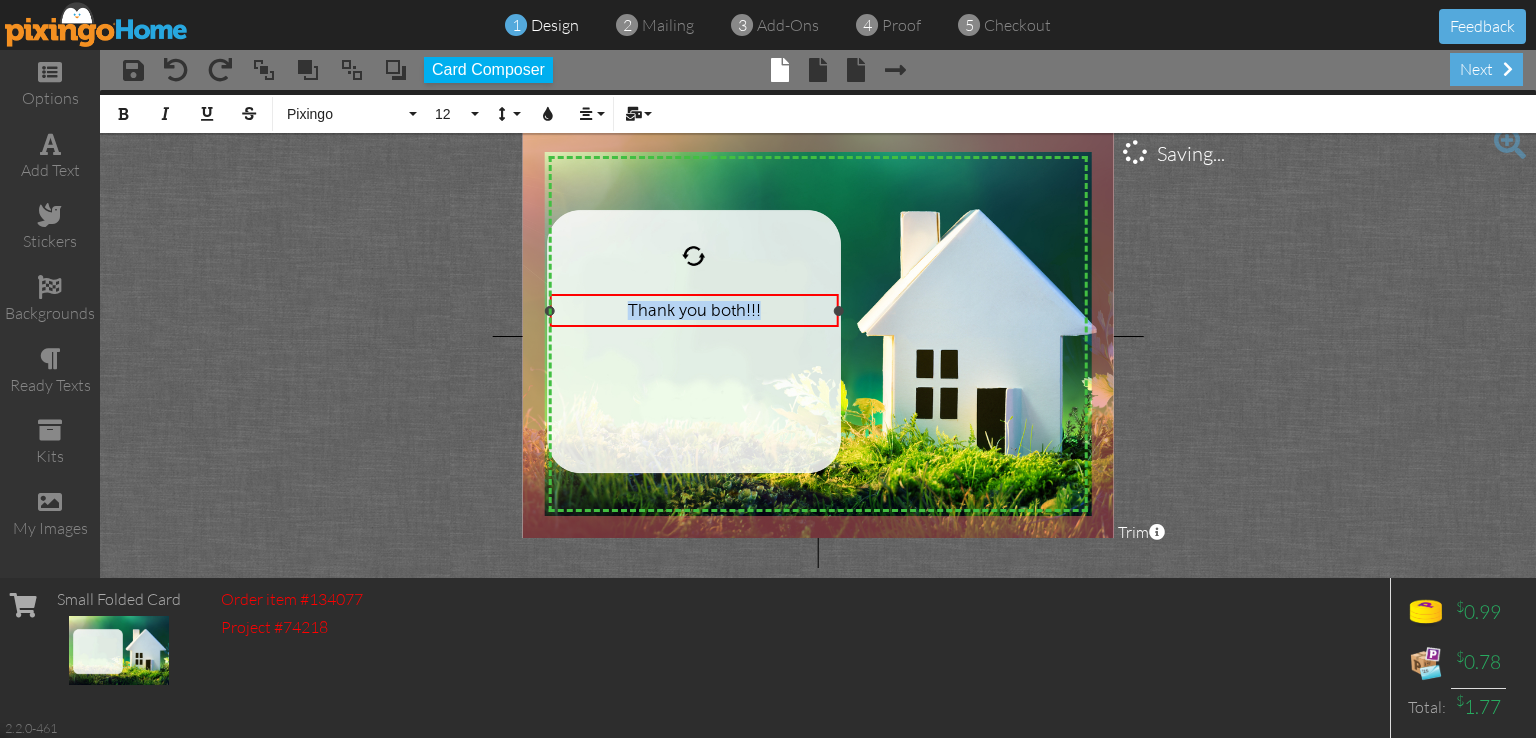 drag, startPoint x: 774, startPoint y: 306, endPoint x: 607, endPoint y: 316, distance: 167.29913 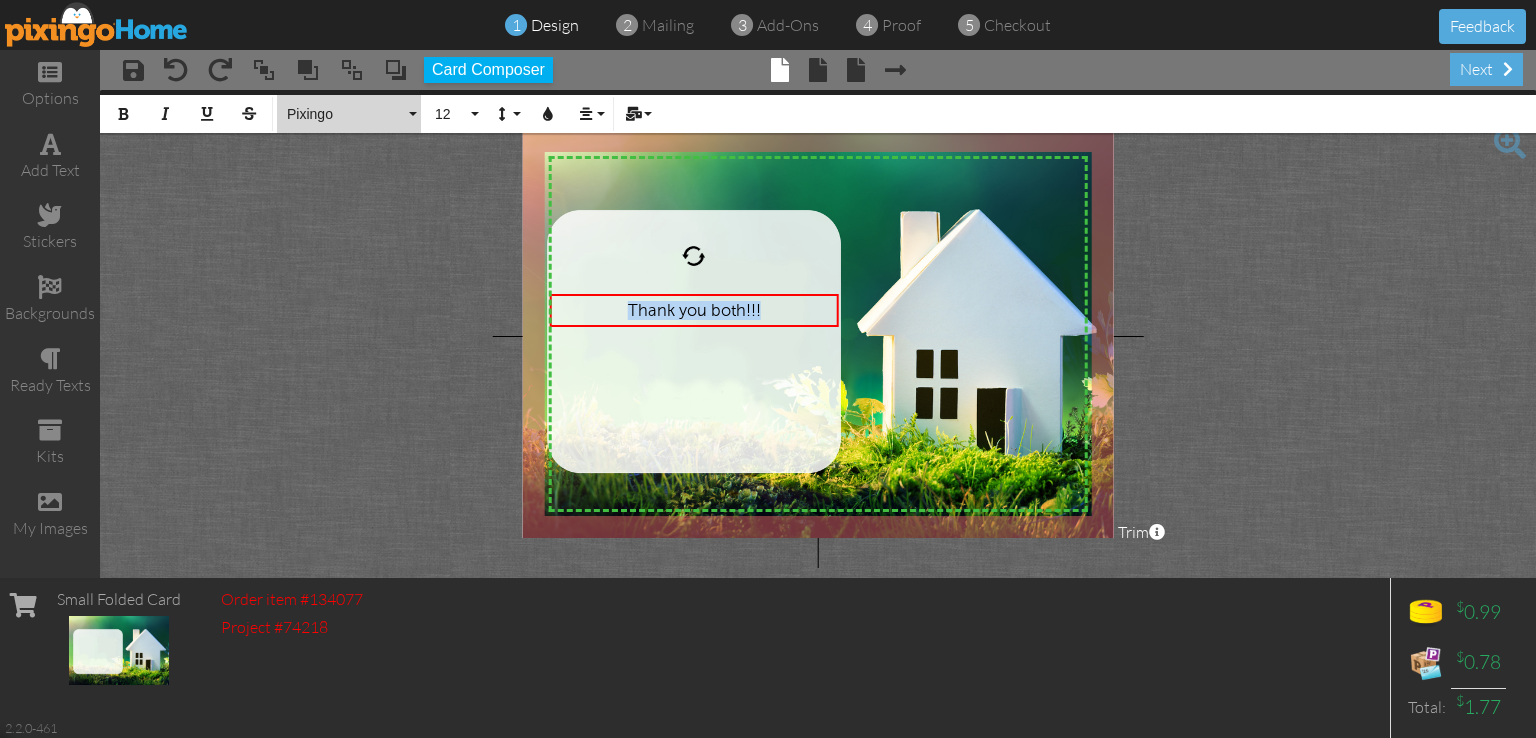 click on "Pixingo" at bounding box center [349, 114] 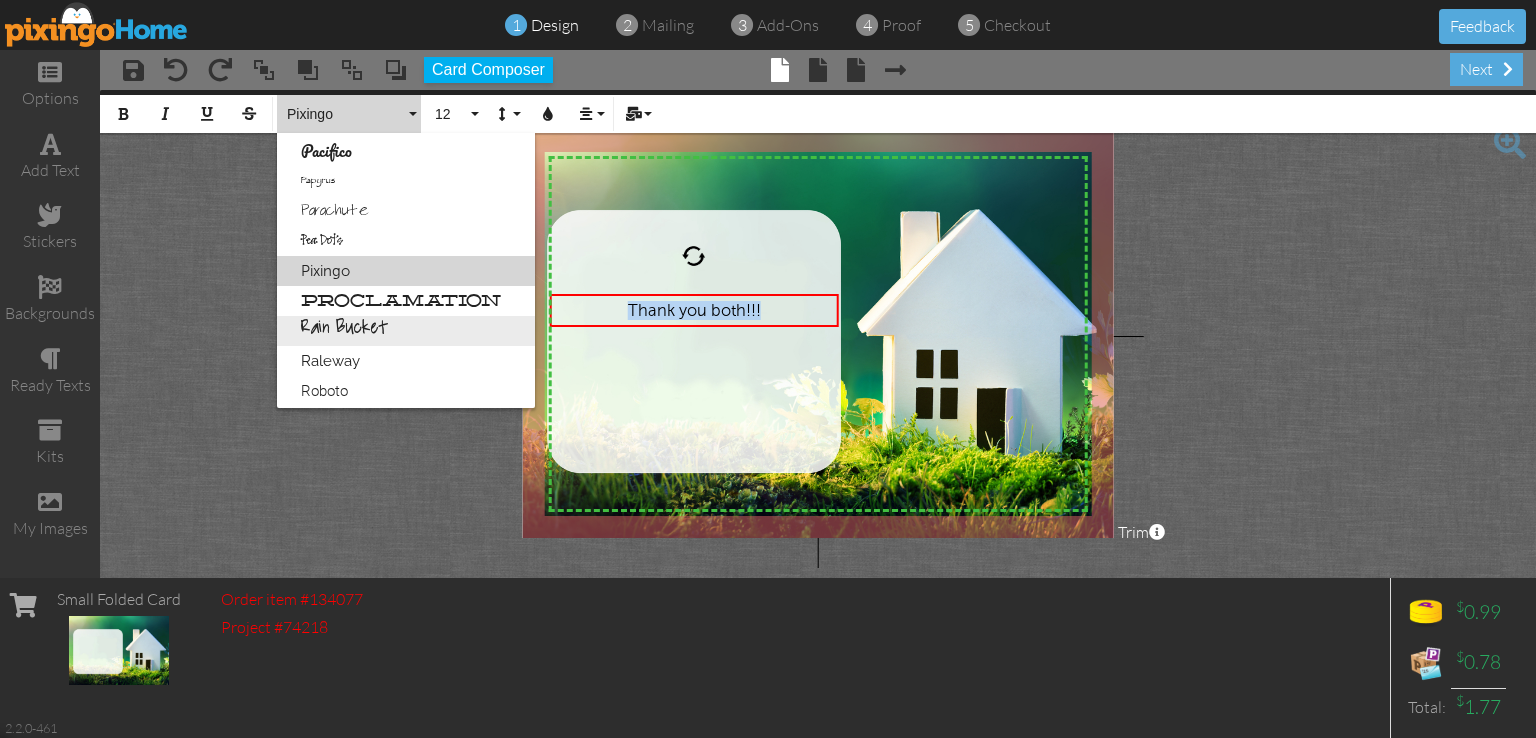 scroll, scrollTop: 1337, scrollLeft: 0, axis: vertical 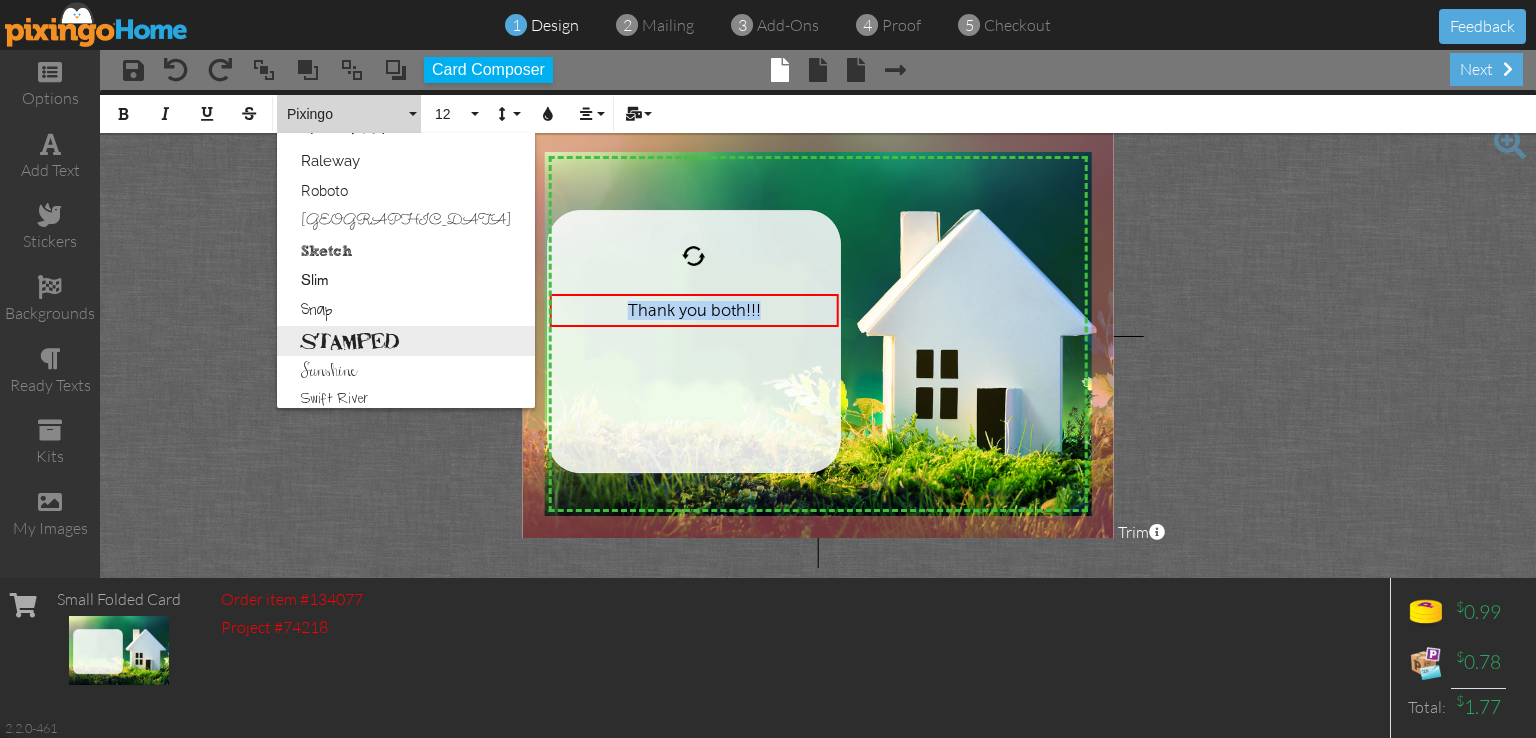 click on "Stamped" at bounding box center (406, 341) 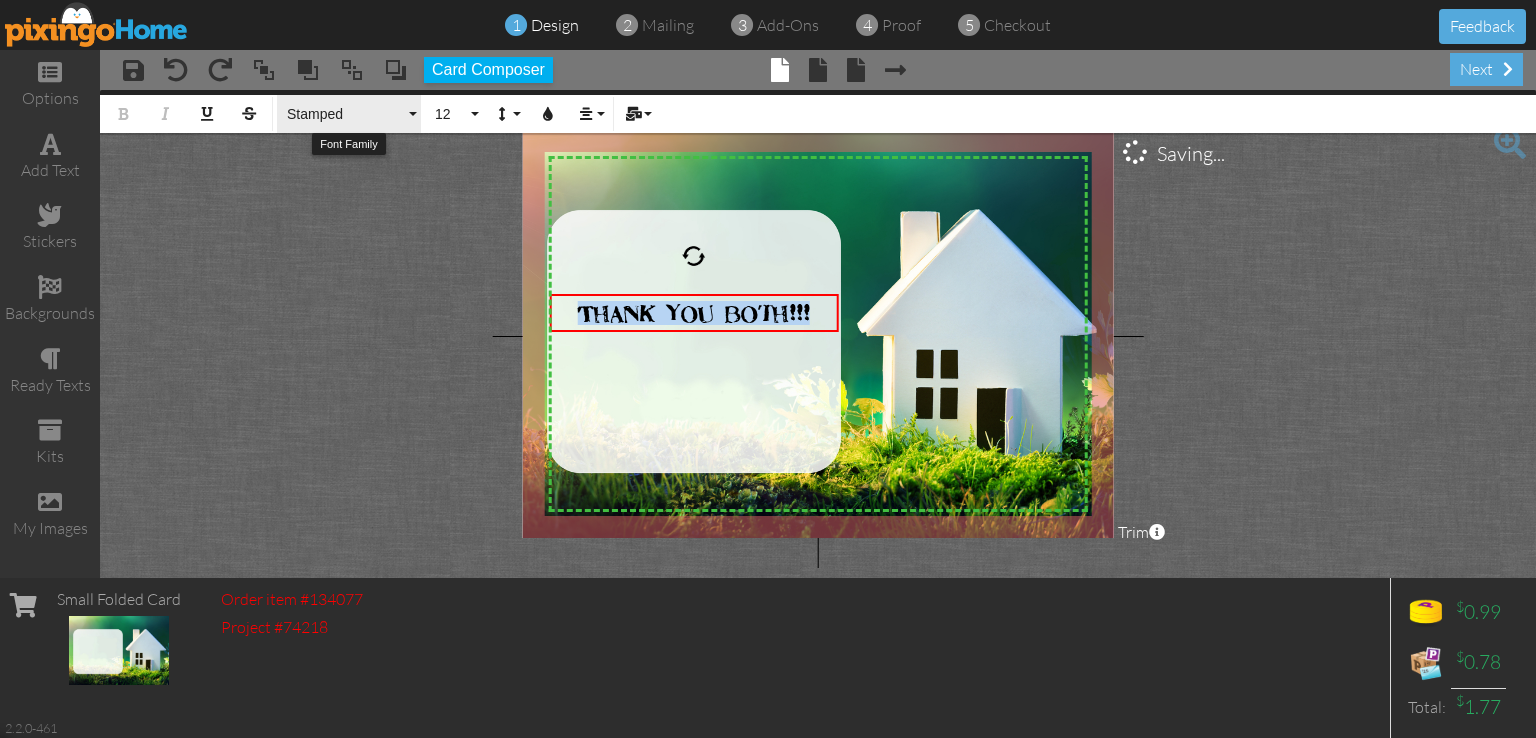 click on "Stamped" at bounding box center [349, 114] 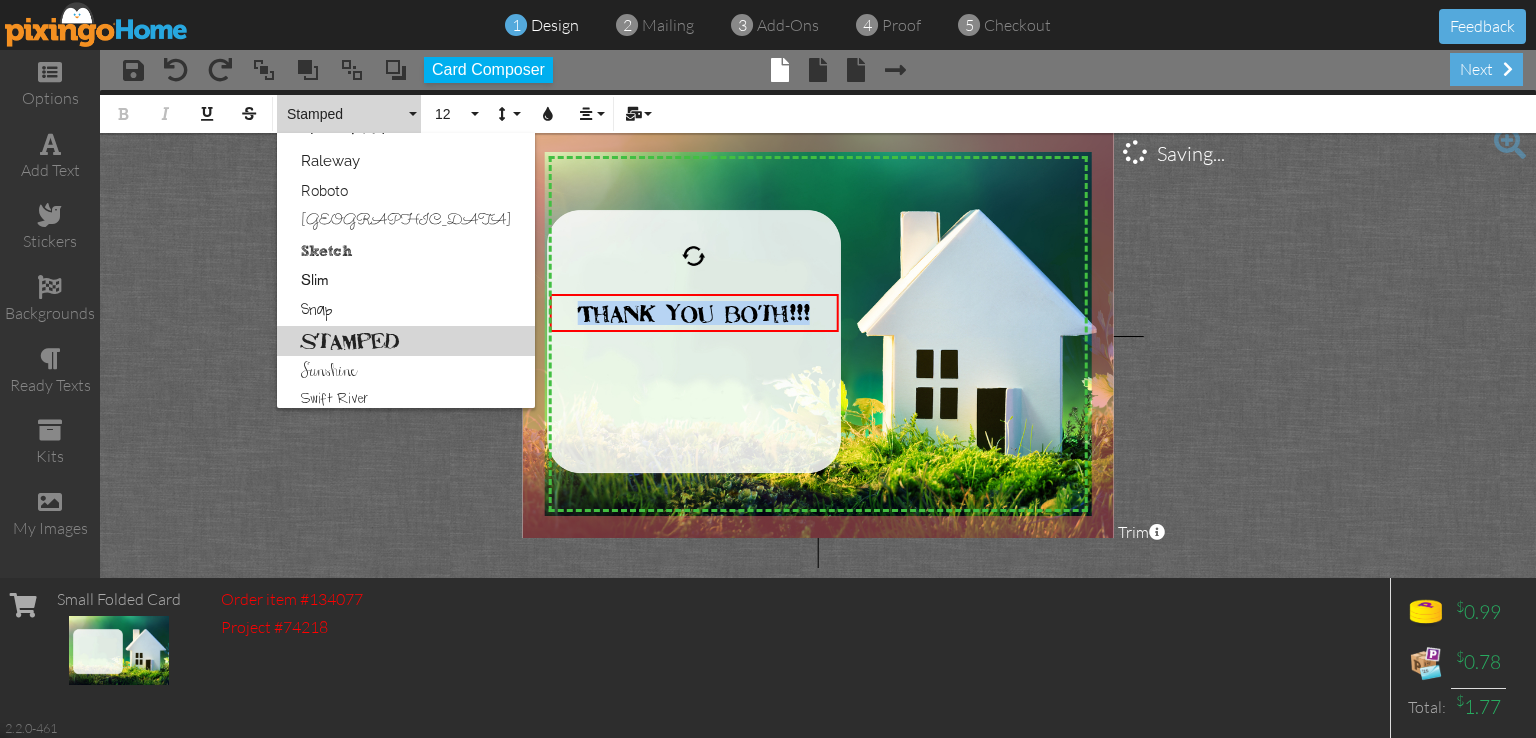 scroll, scrollTop: 1407, scrollLeft: 0, axis: vertical 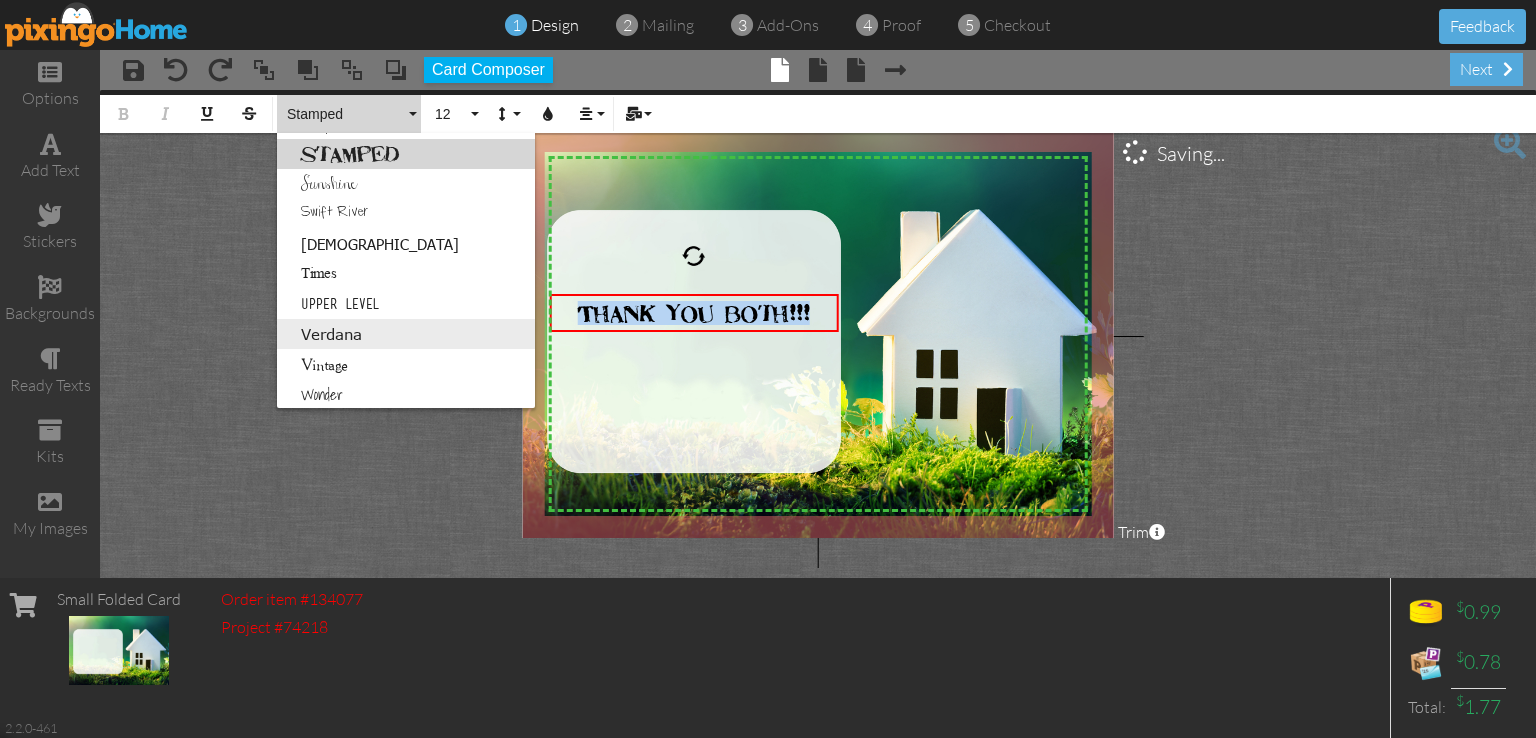 click on "Verdana" at bounding box center (406, 334) 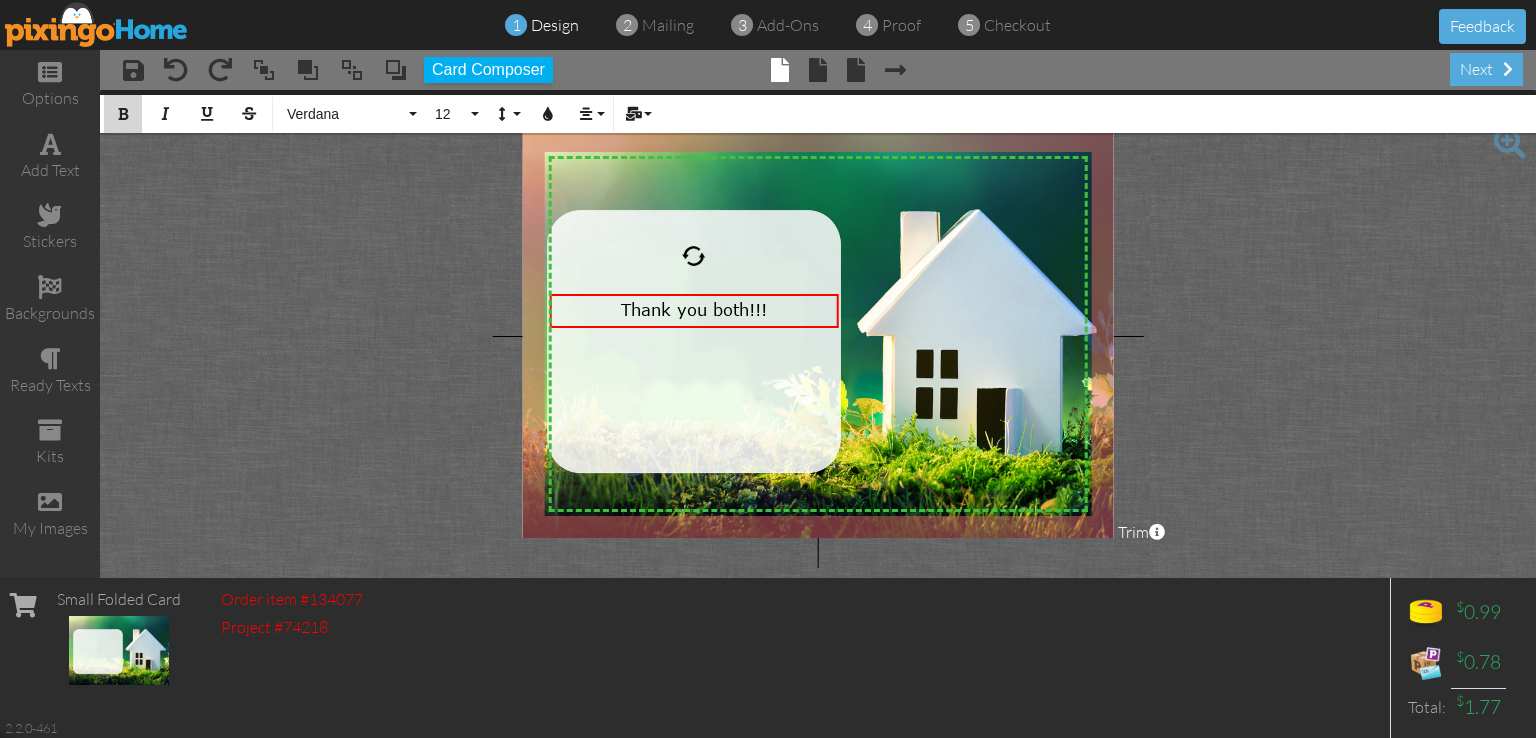 click at bounding box center [123, 114] 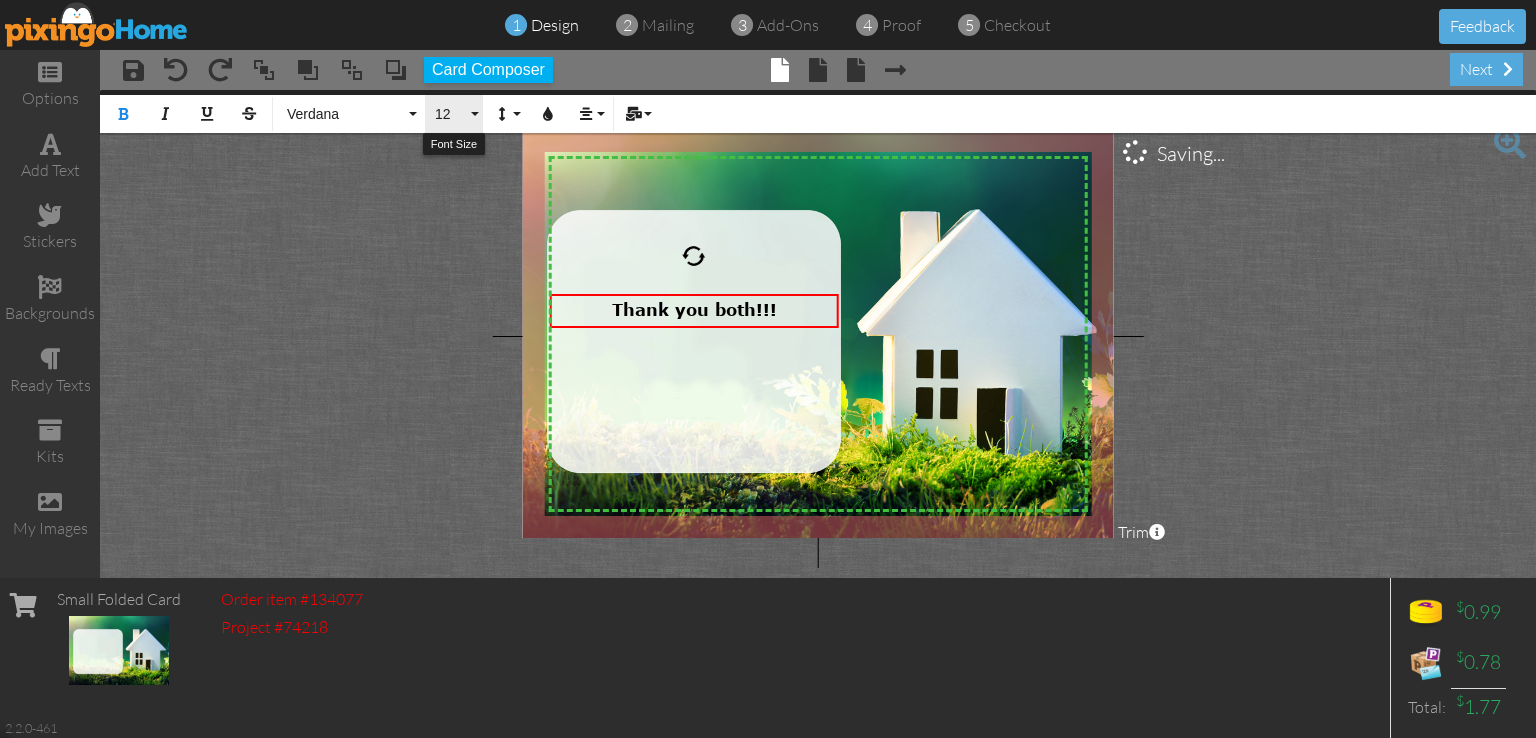 click on "12" at bounding box center (454, 114) 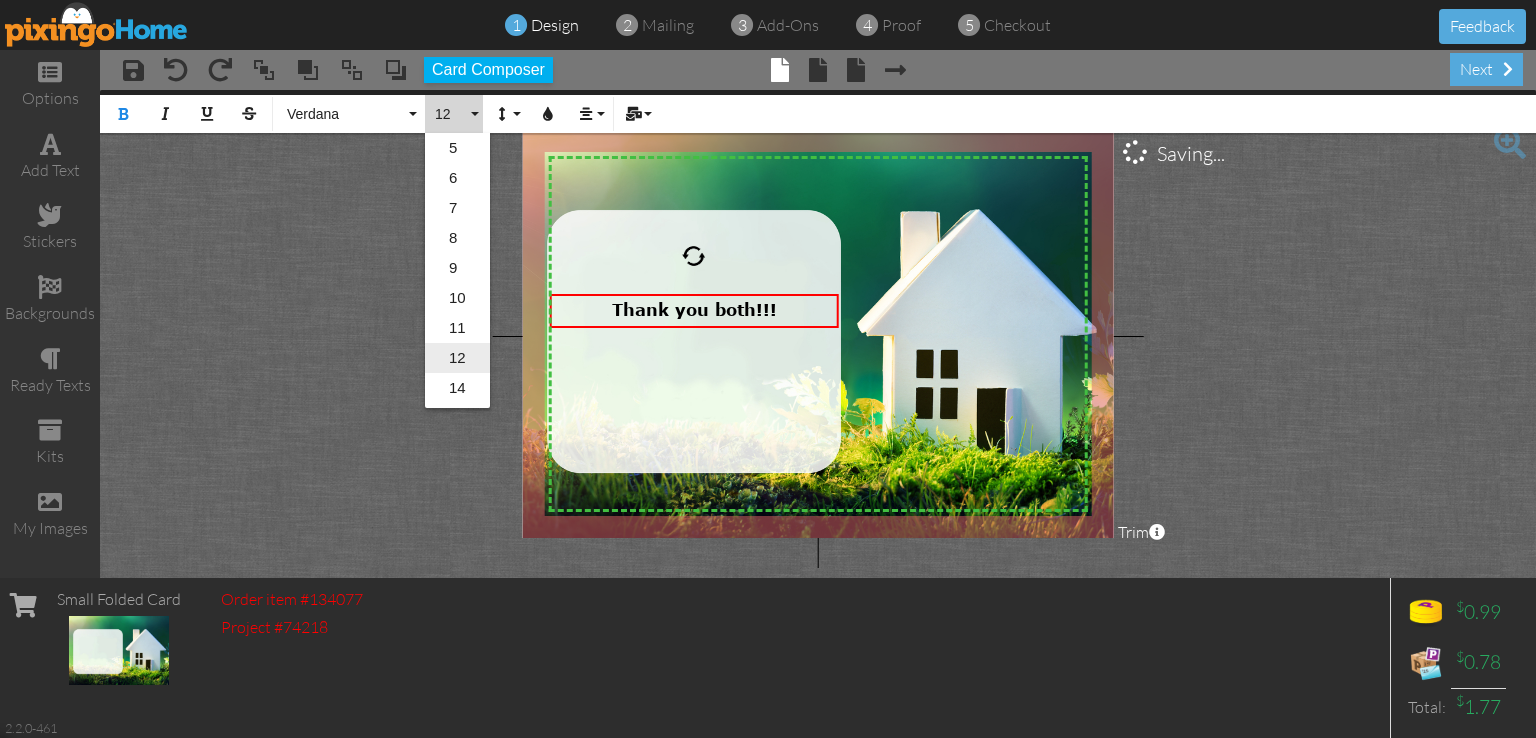 scroll, scrollTop: 200, scrollLeft: 0, axis: vertical 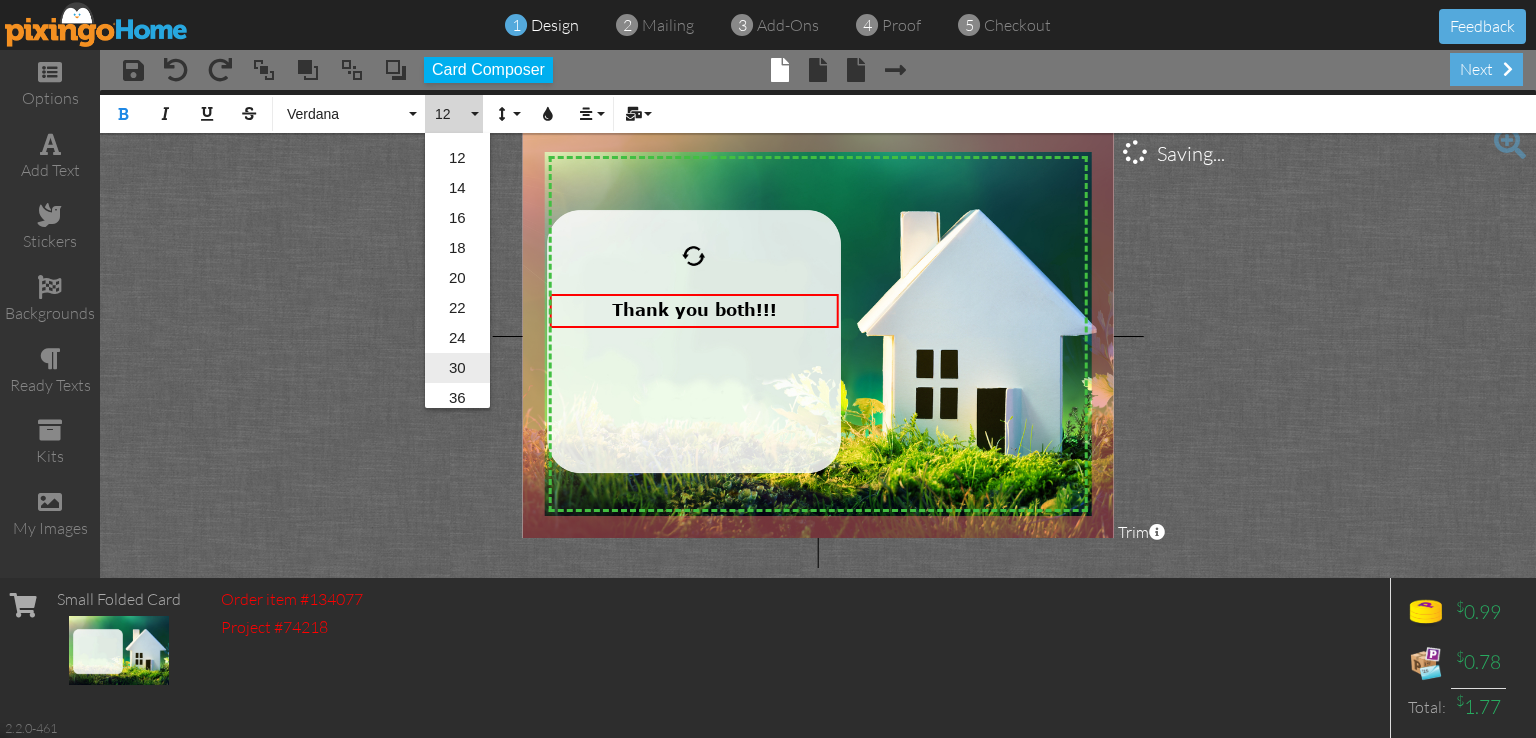 click on "30" at bounding box center [457, 368] 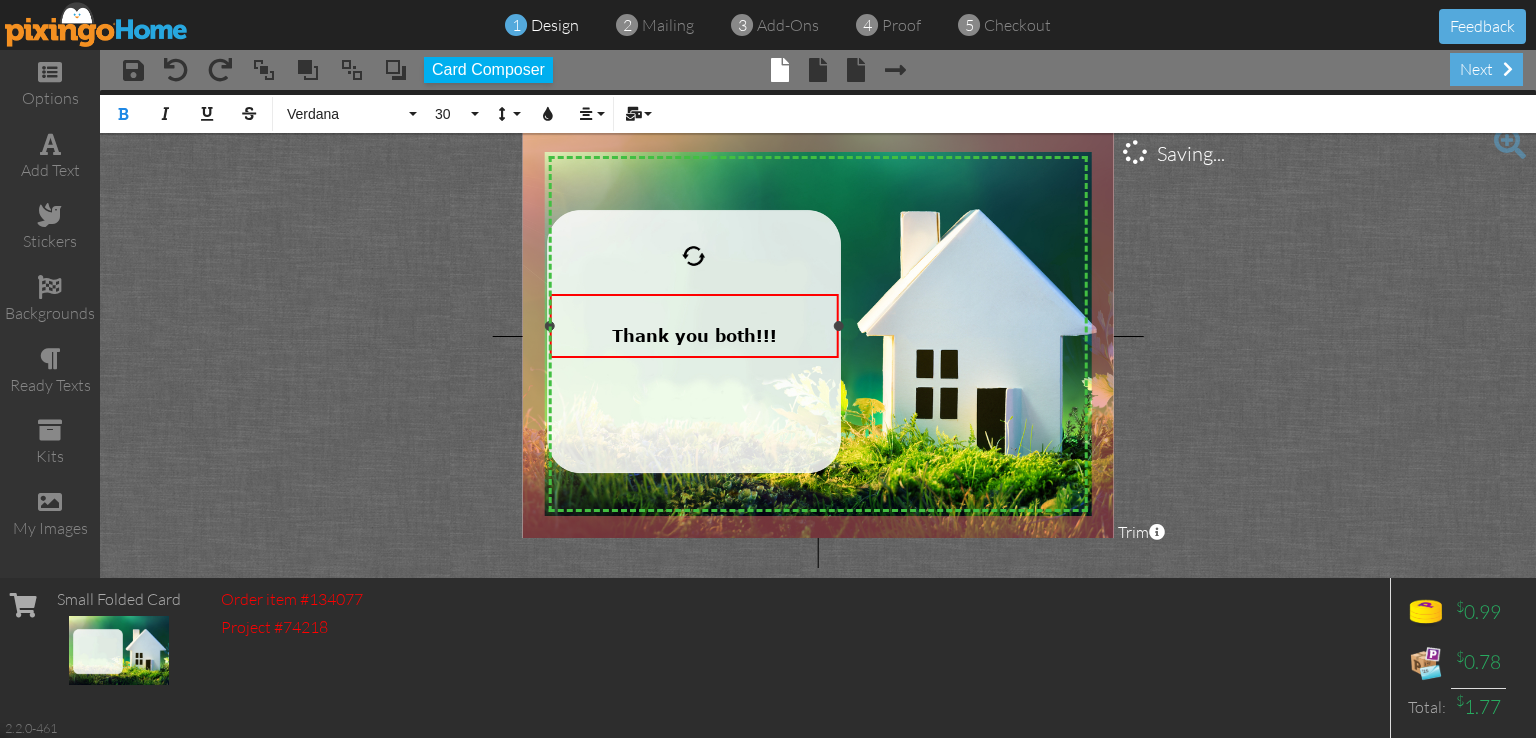 click on "Thank you both!!! ​" at bounding box center (694, 325) 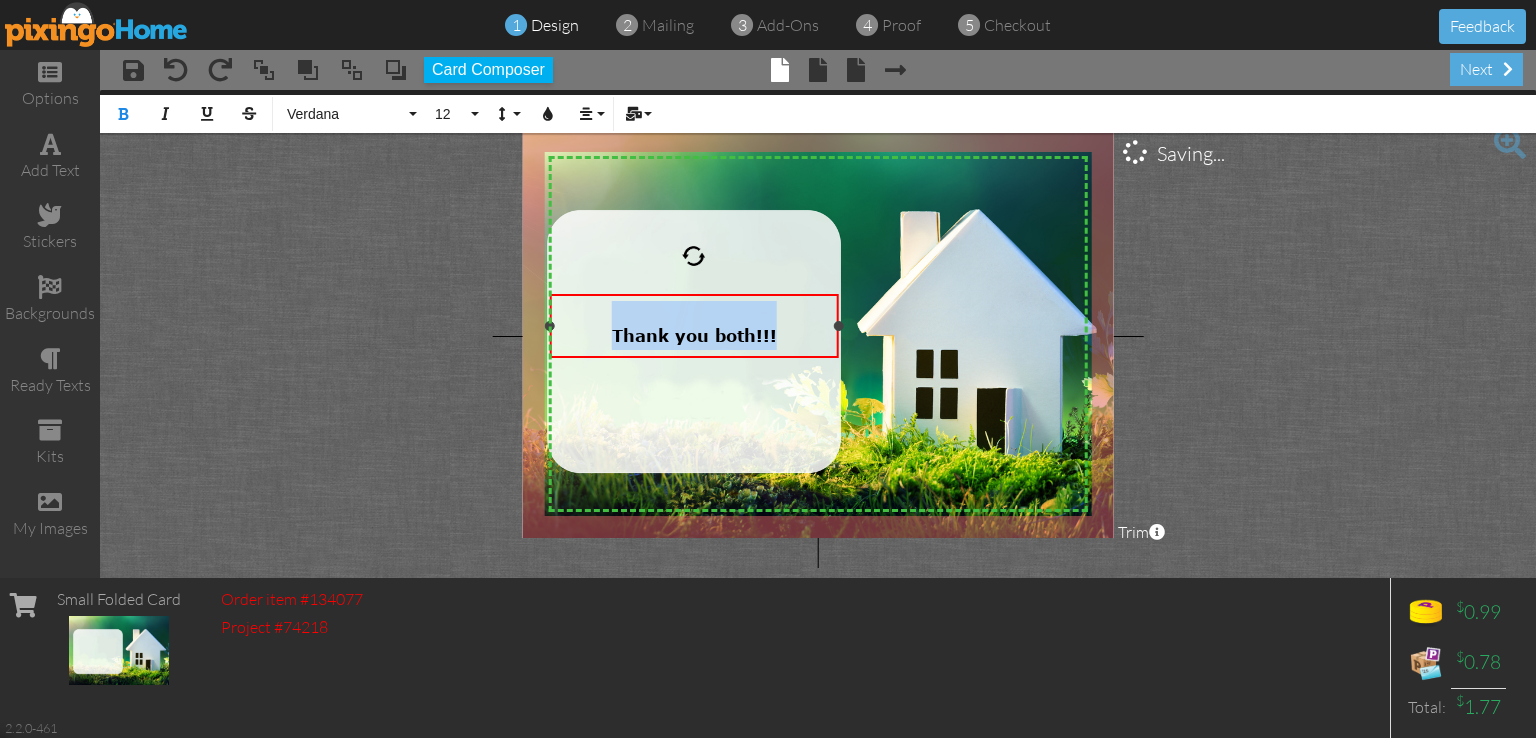 drag, startPoint x: 781, startPoint y: 340, endPoint x: 613, endPoint y: 334, distance: 168.1071 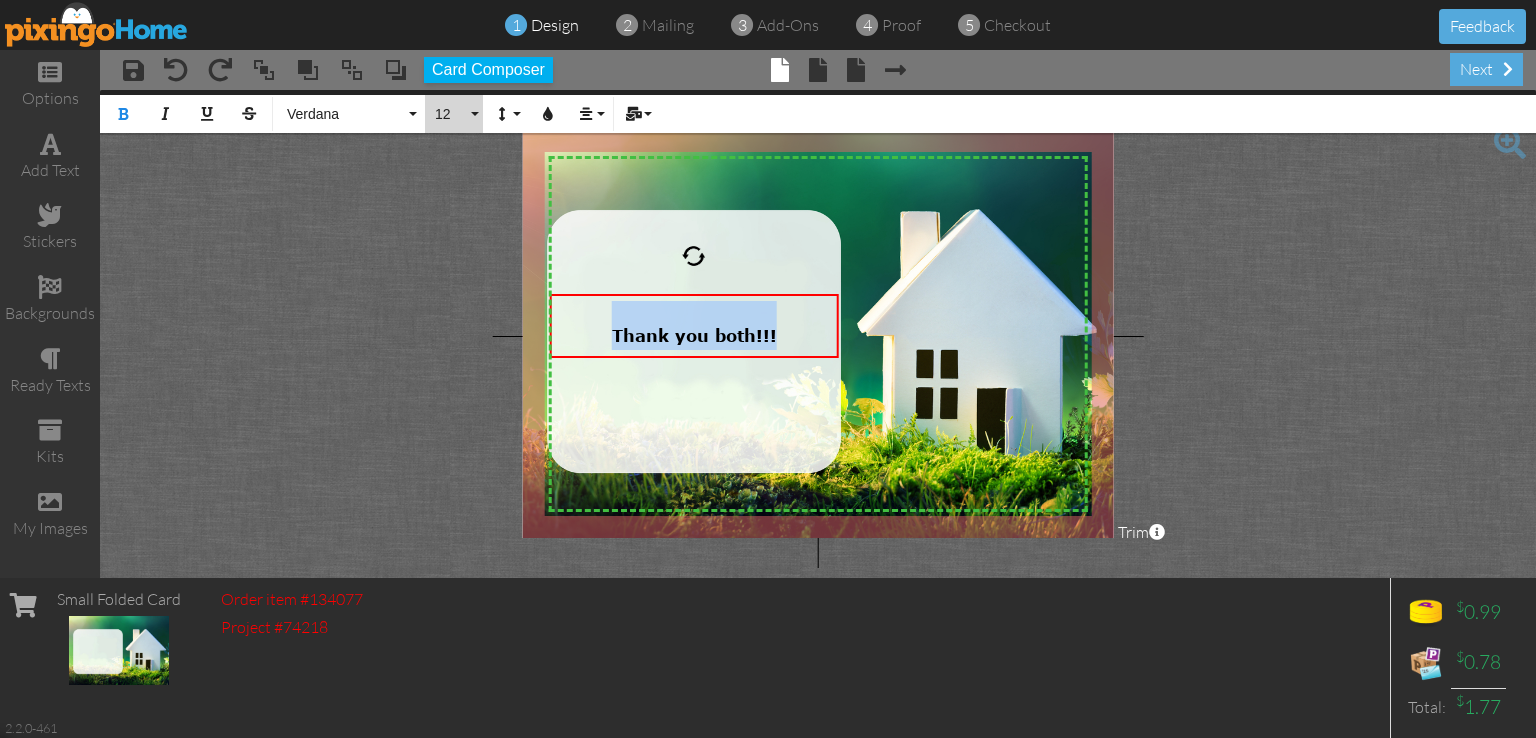 click on "12" at bounding box center (450, 114) 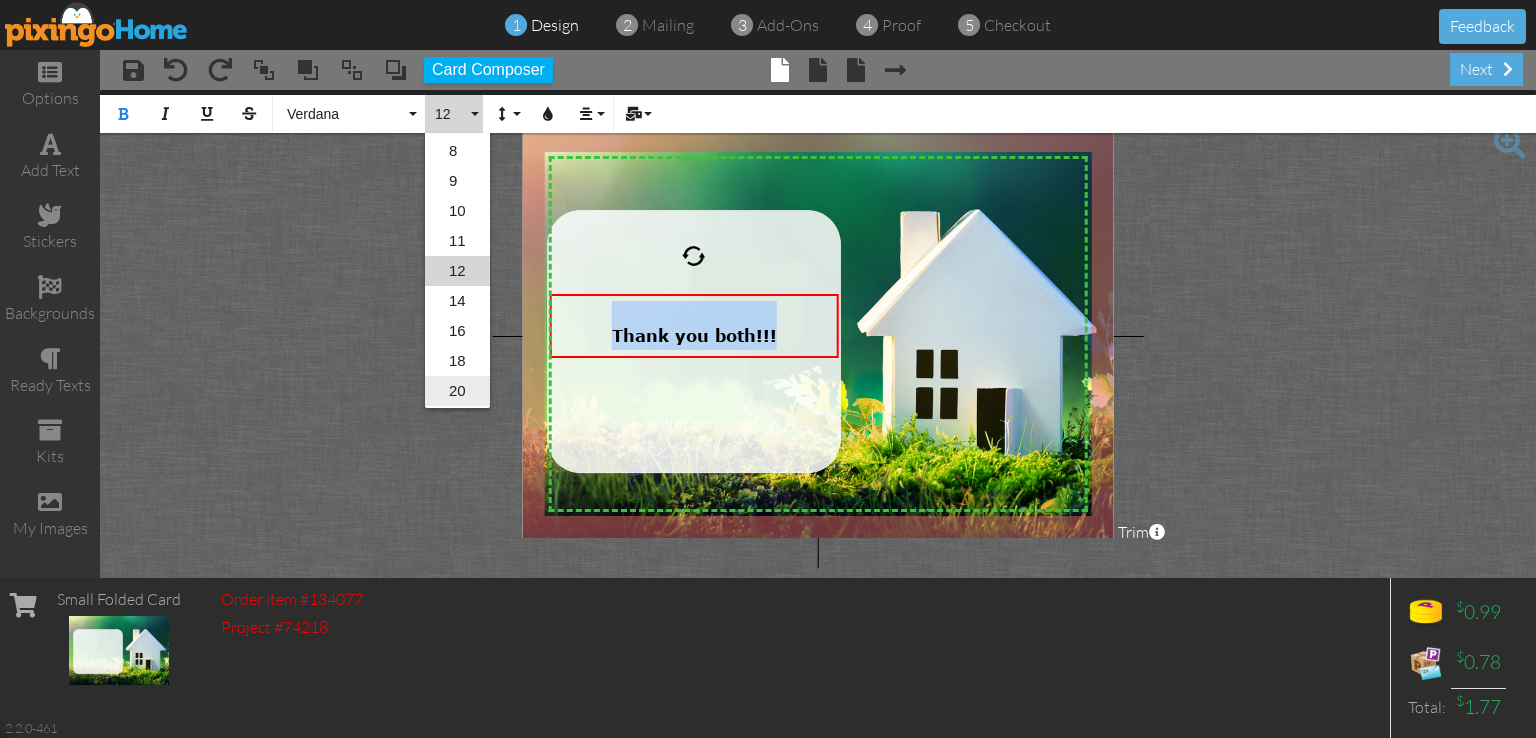scroll, scrollTop: 287, scrollLeft: 0, axis: vertical 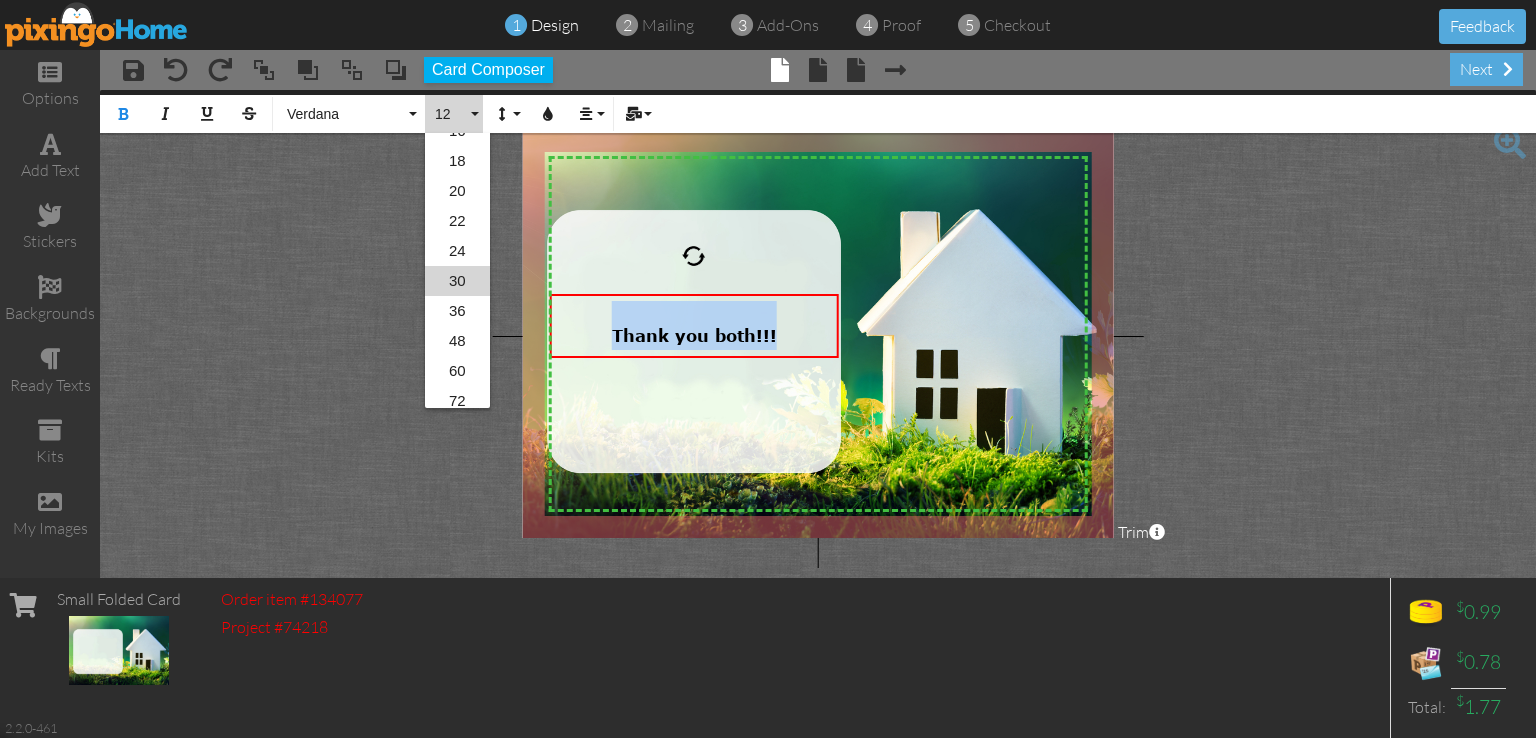 click on "30" at bounding box center [457, 281] 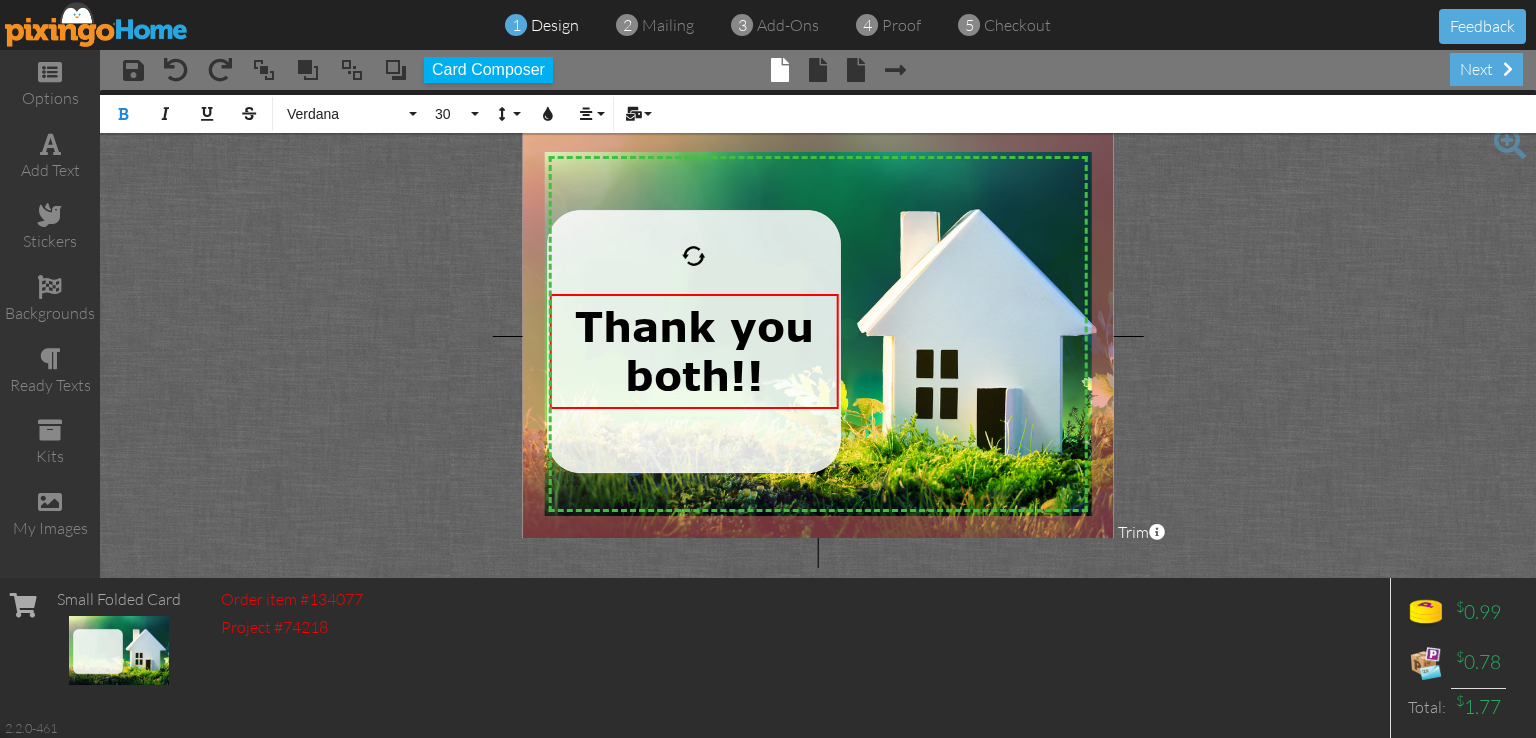 click on "X X X X X X X X X X X X X X X X X X X X X X X X X X X X X X X X X X X X X X X X X X X X X X X X X X X X X X X X X X X X X X X X X X X X X X X X X X X X X X X X X X X X X X X X X X X X X X X X Thank you both!! ​ ×
Bold Italic Underline Strikethrough Verdana Absolute Adventure Algerian Allure Aphrodite Bouquet Sky Breezy Broadway Cafe Century Comic Sans Contour Copper Courgette Curlz Delight Enchanted First Hand Forte Freestyle Funky Jumps Futura Gamer Gecko Gentoo [US_STATE] Impact [PERSON_NAME] Jelly Jokerman Lato Lemon Sun Lobster Magical Marker Montserrat Museo Sans Open Sans Pacifico Papyrus Parachute Pea Dots Pixingo Proclamation Rain Bucket Raleway Roboto Sacramento Sketch Slim Snap Stamped Sunshine Swift River Tahoma Times Upper Level Verdana Vintage Wonder 30 5 6 7 8 9 10 11 12 14 16 18 20 22 24 30 36 48 60 72 96 Line Height Default Single 1.15 1.5 Double Colors Align Align Left" at bounding box center [818, 334] 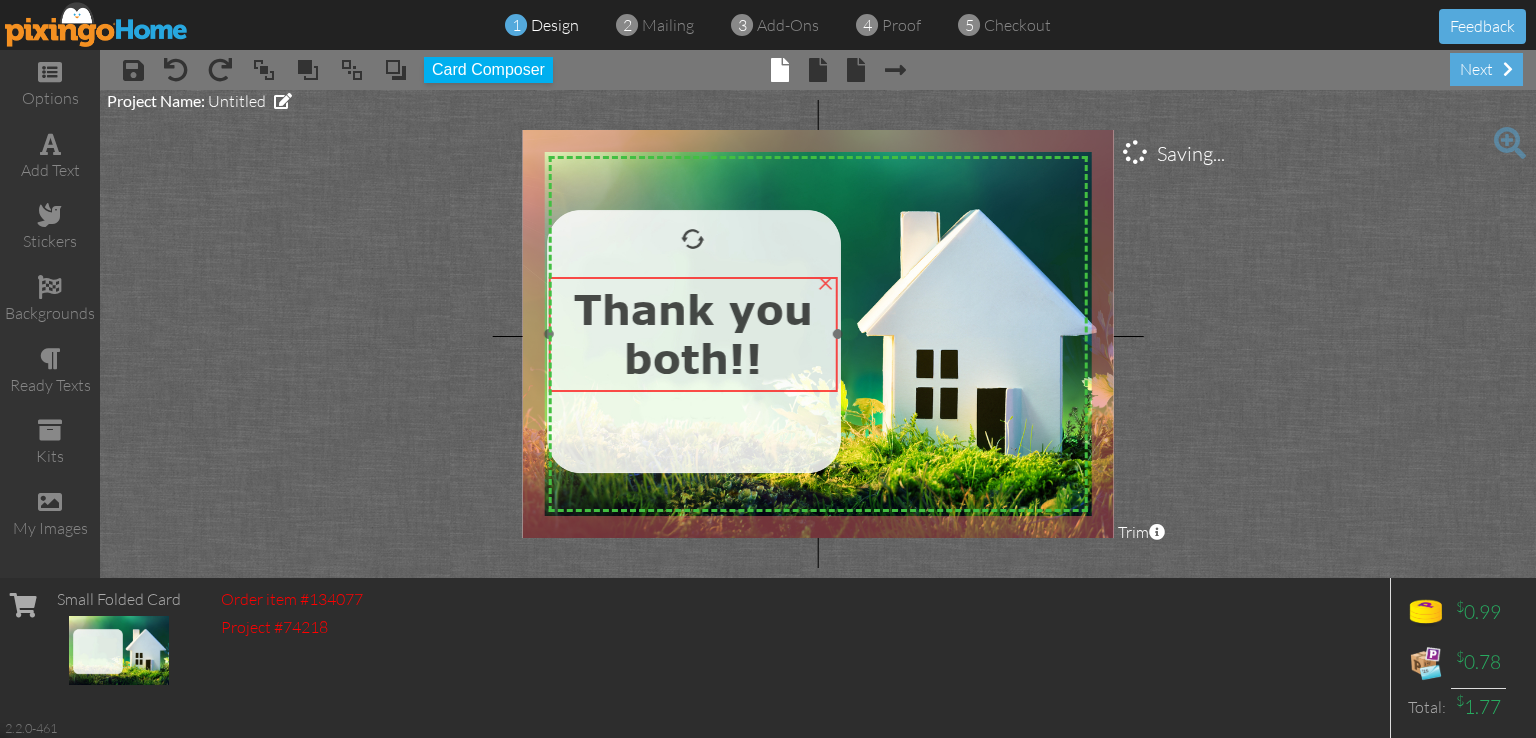 drag, startPoint x: 692, startPoint y: 304, endPoint x: 691, endPoint y: 287, distance: 17.029387 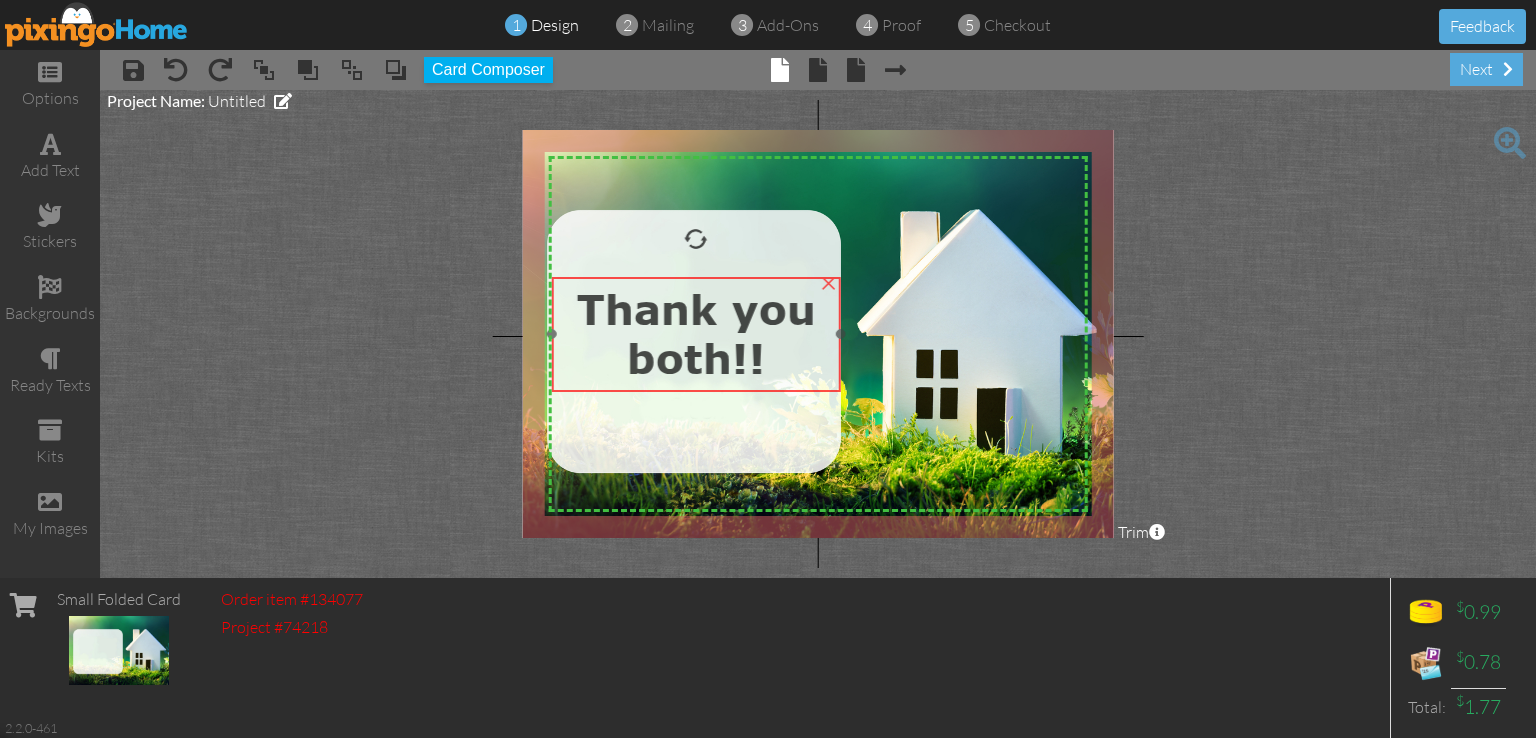 click on "Thank you both!!" at bounding box center (696, 333) 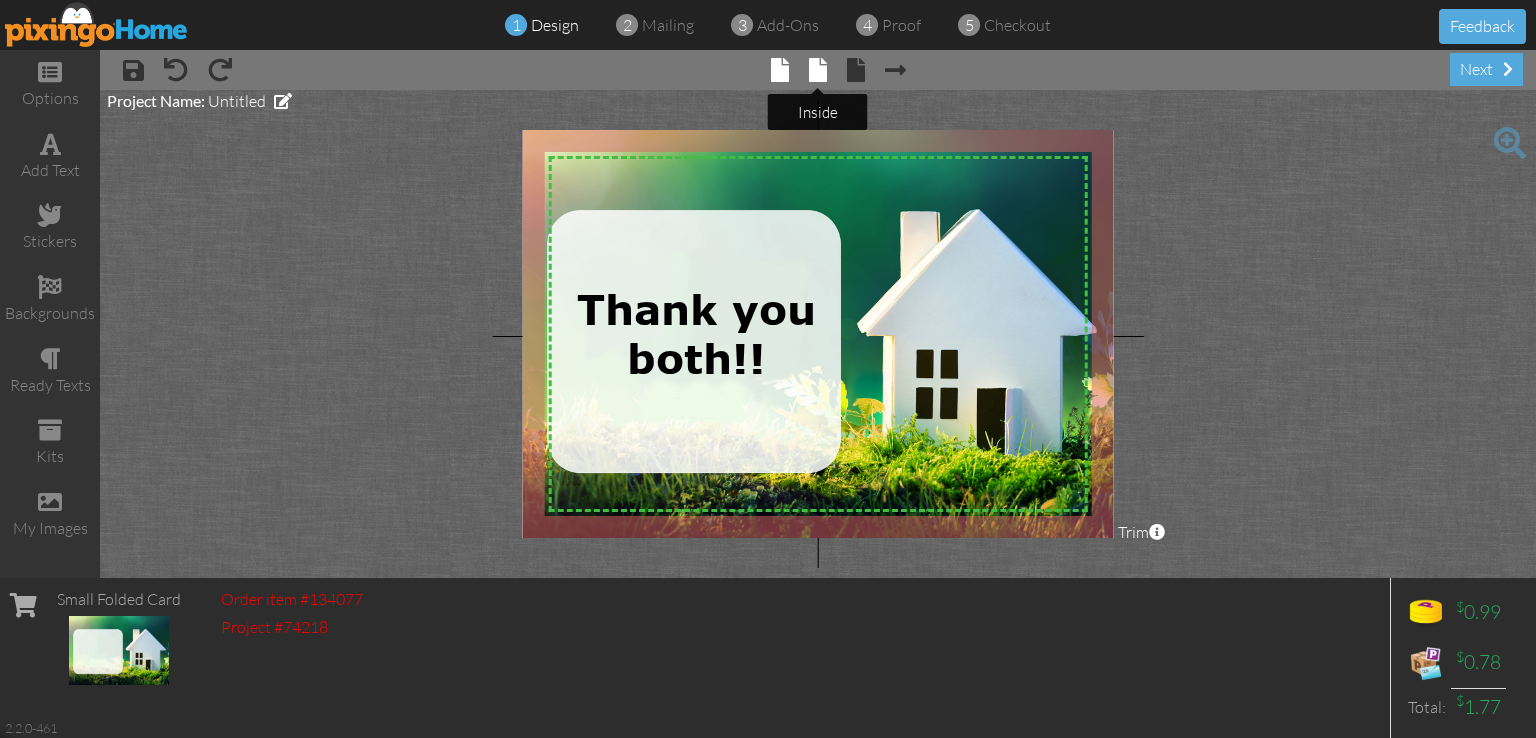 click at bounding box center (818, 70) 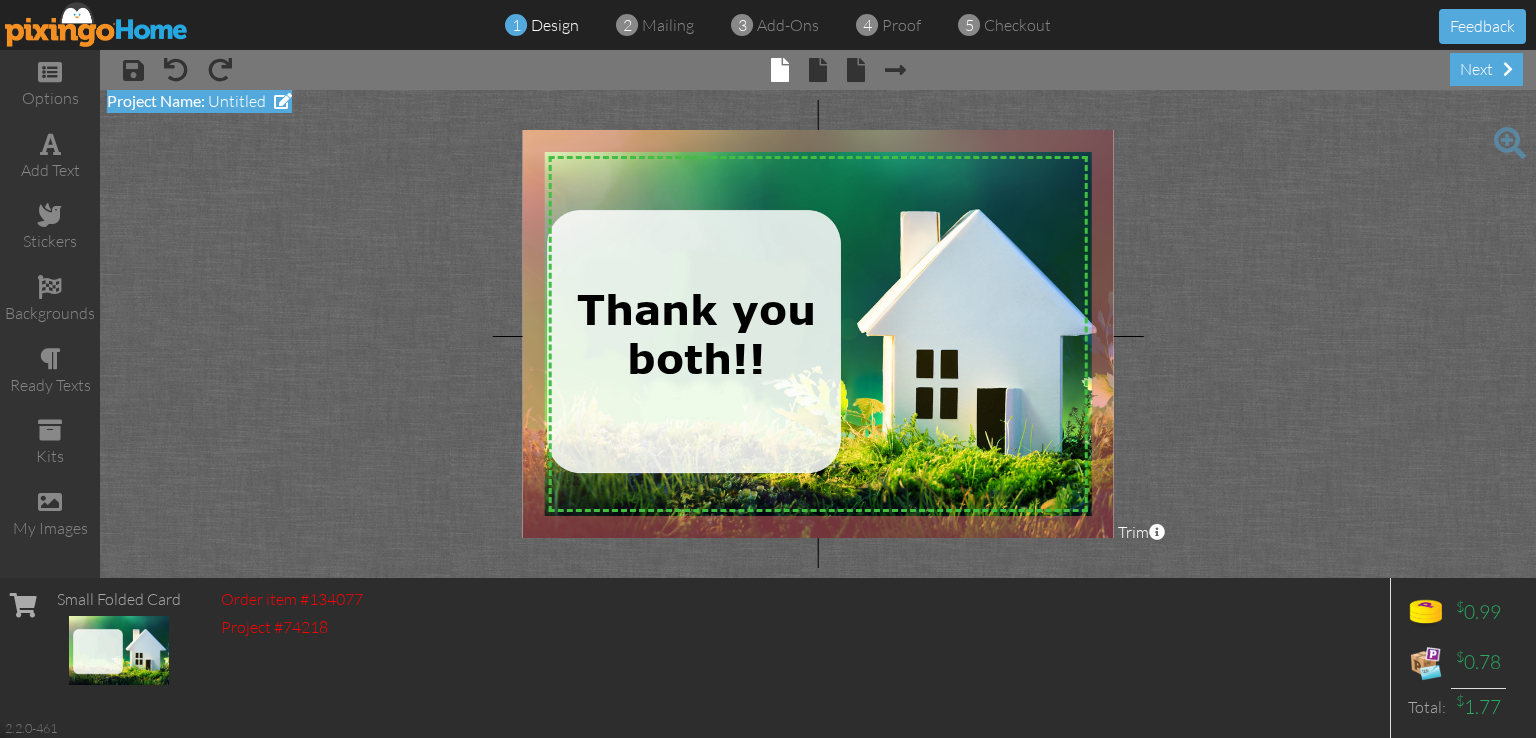 click at bounding box center [283, 101] 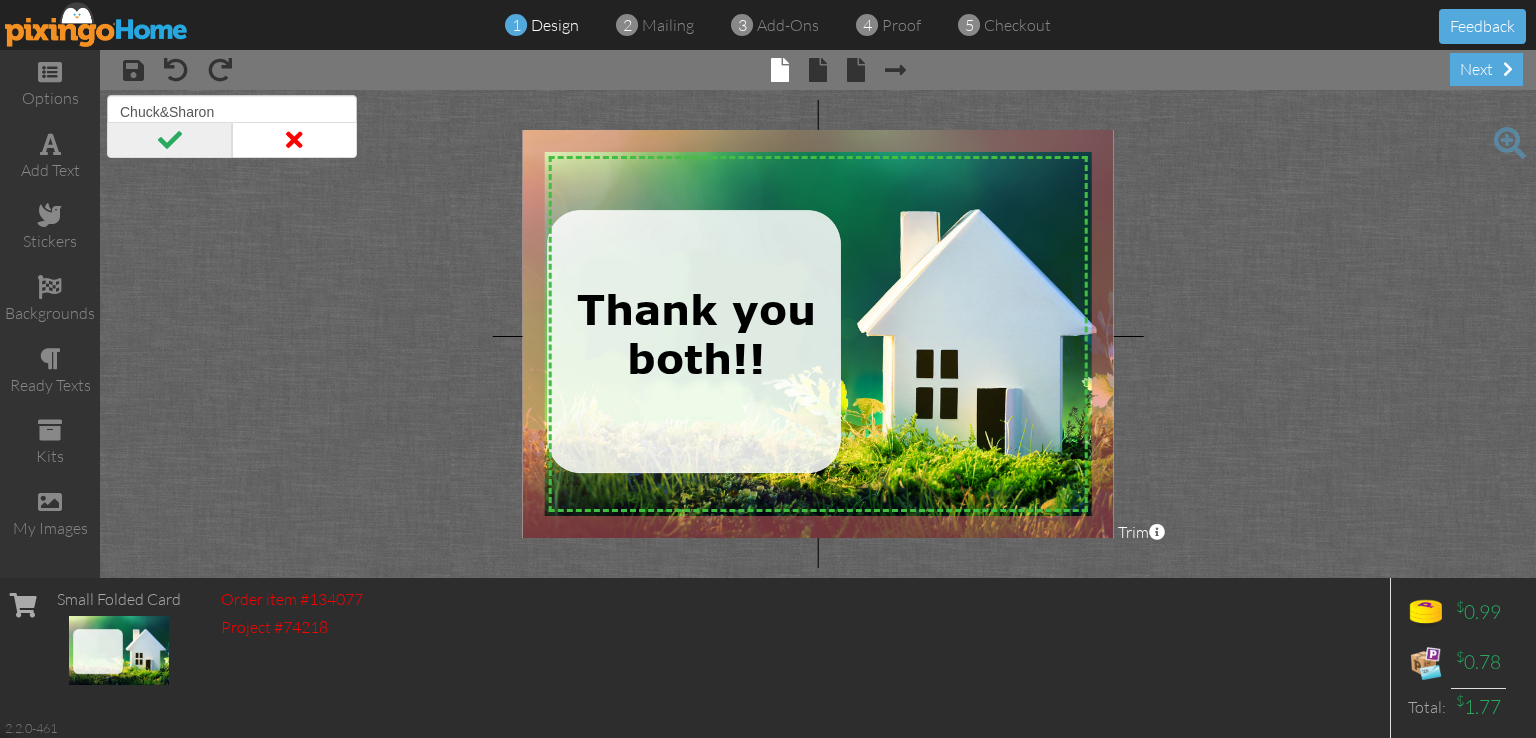 type on "Chuck&Sharon" 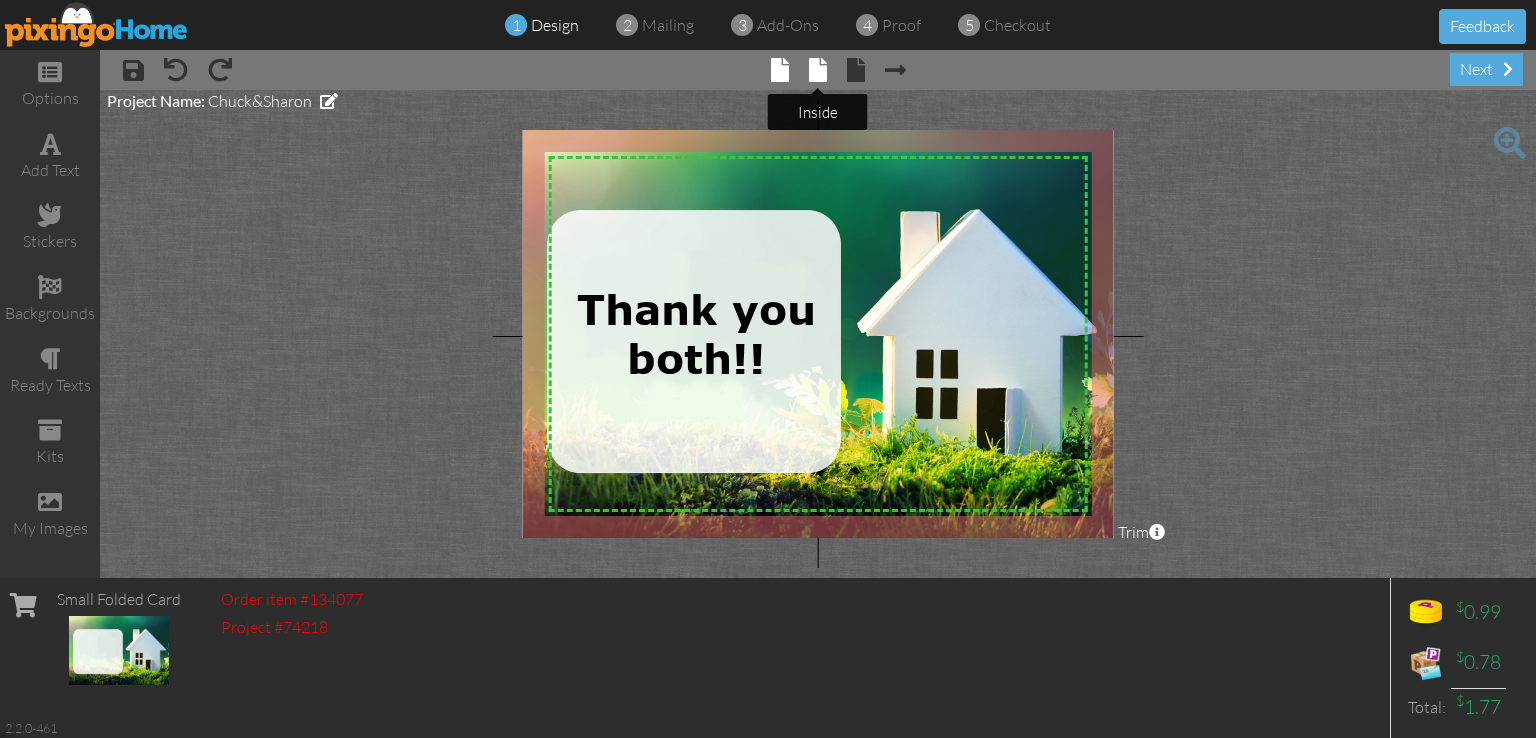click at bounding box center [818, 70] 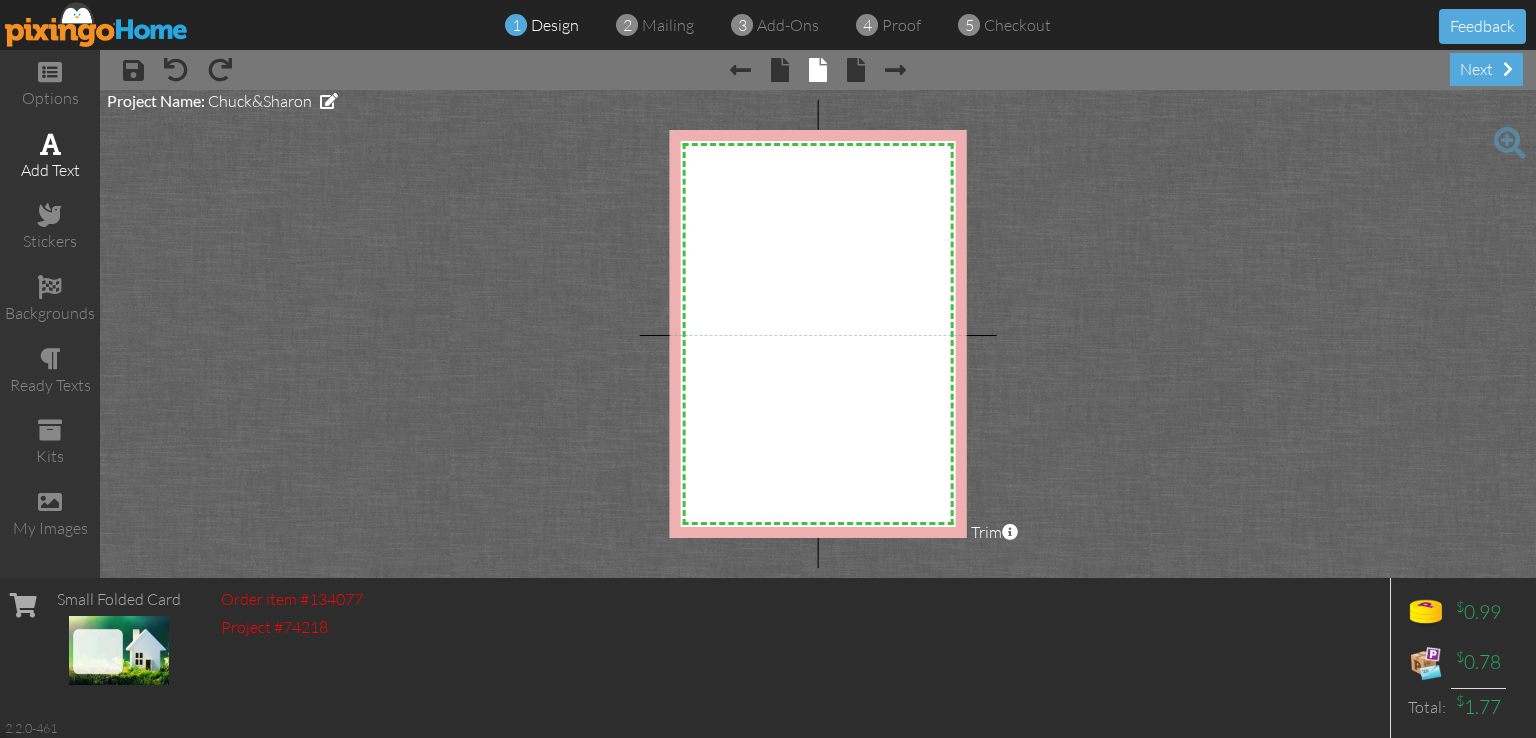 click on "add text" at bounding box center [50, 170] 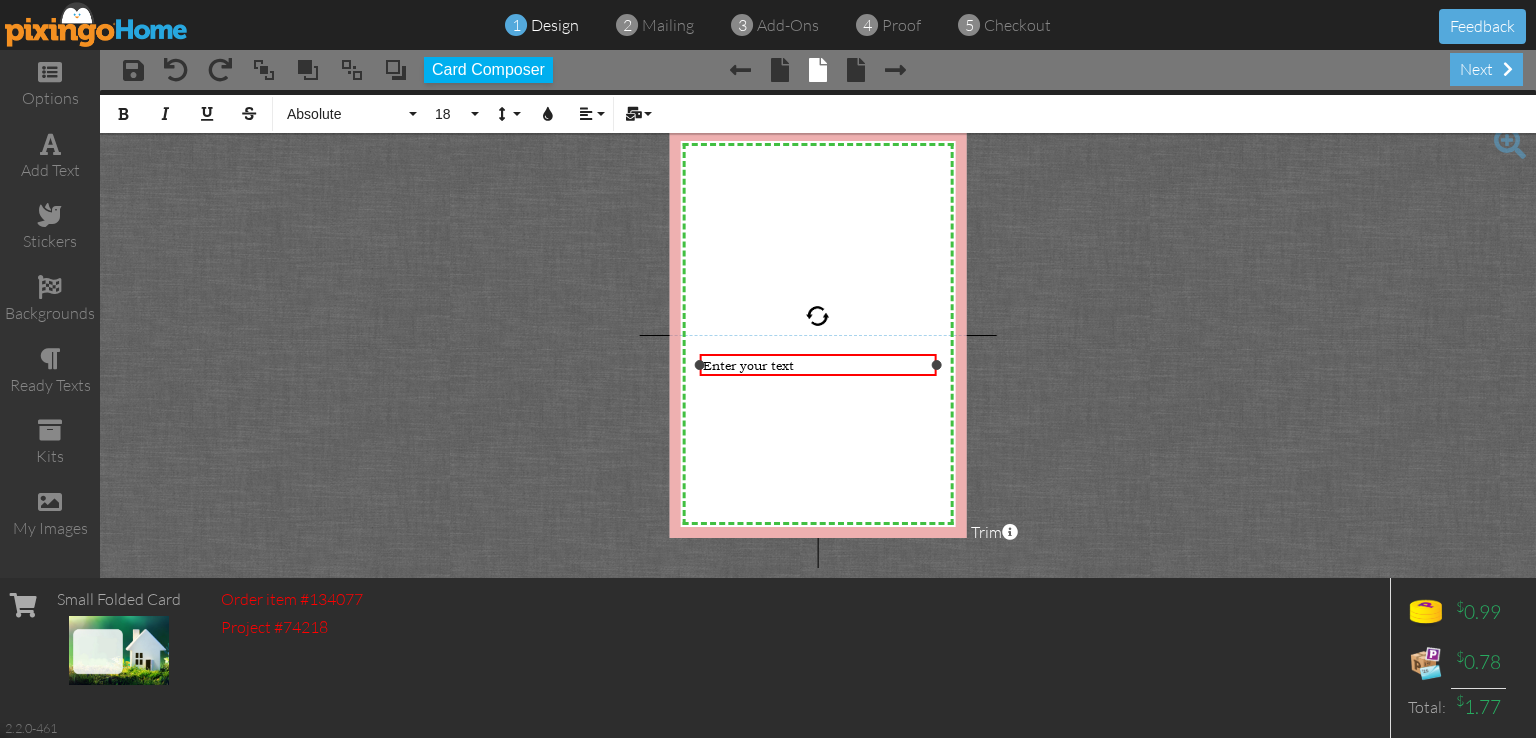 type 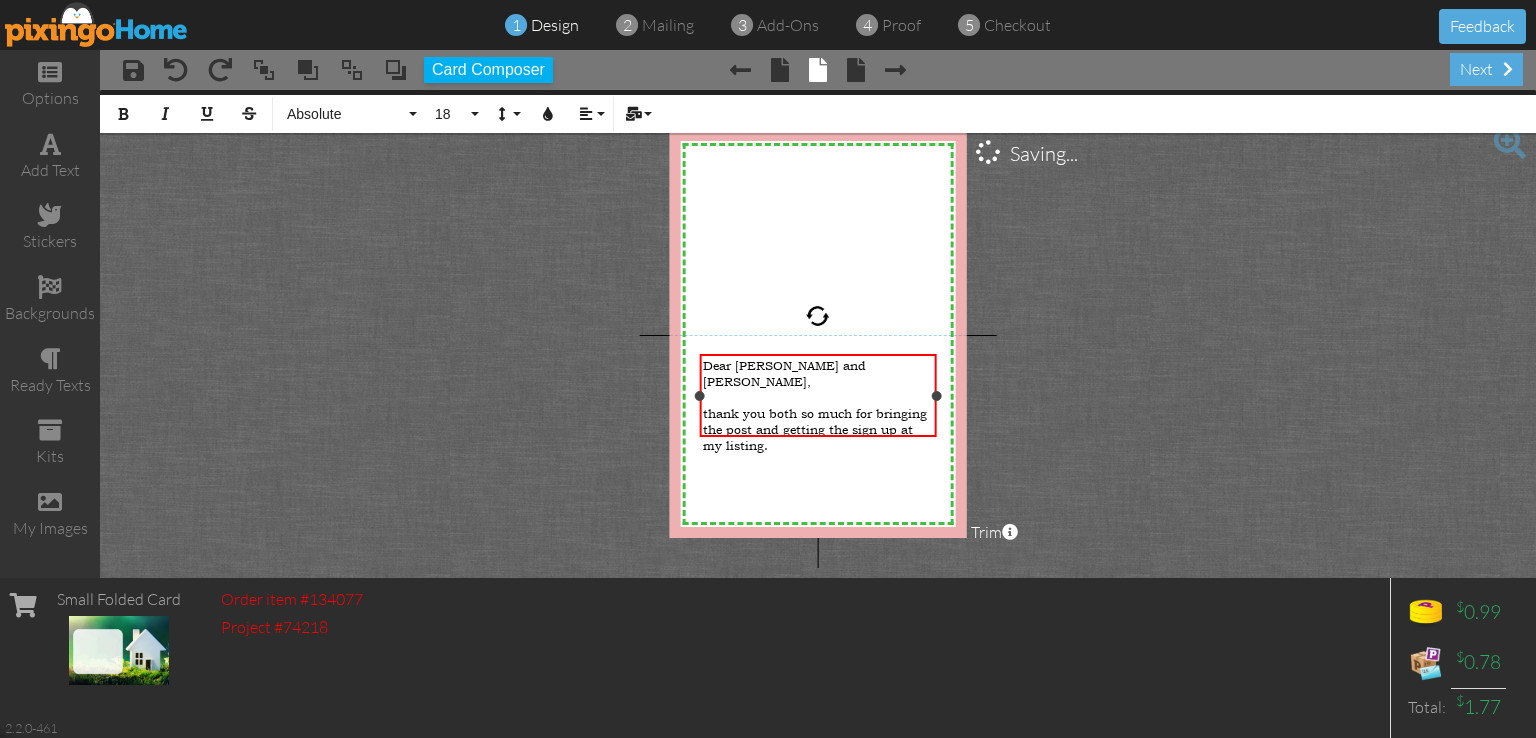click on "thank you both so much for bringing the post and getting the sign up at my listing." at bounding box center [815, 430] 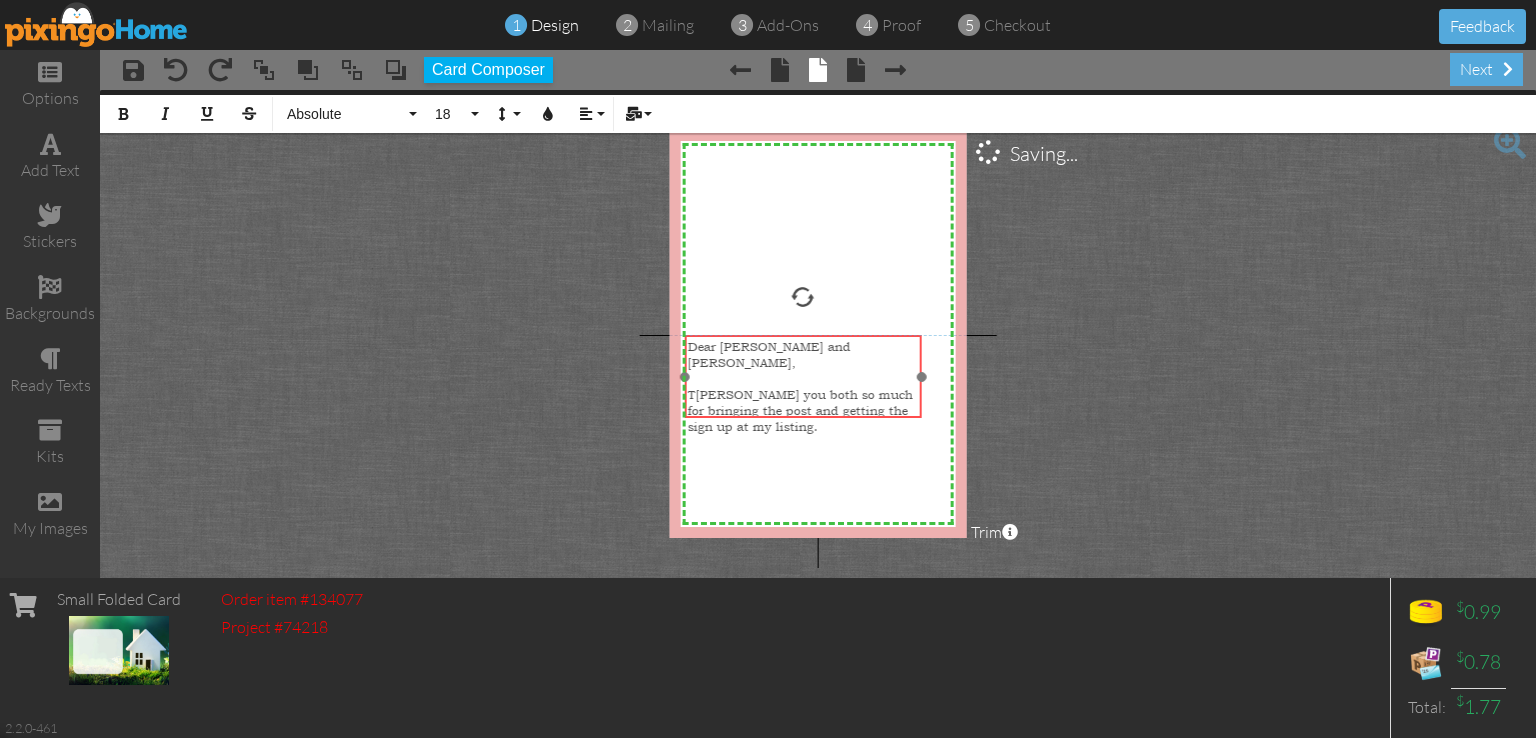 drag, startPoint x: 724, startPoint y: 353, endPoint x: 709, endPoint y: 334, distance: 24.207438 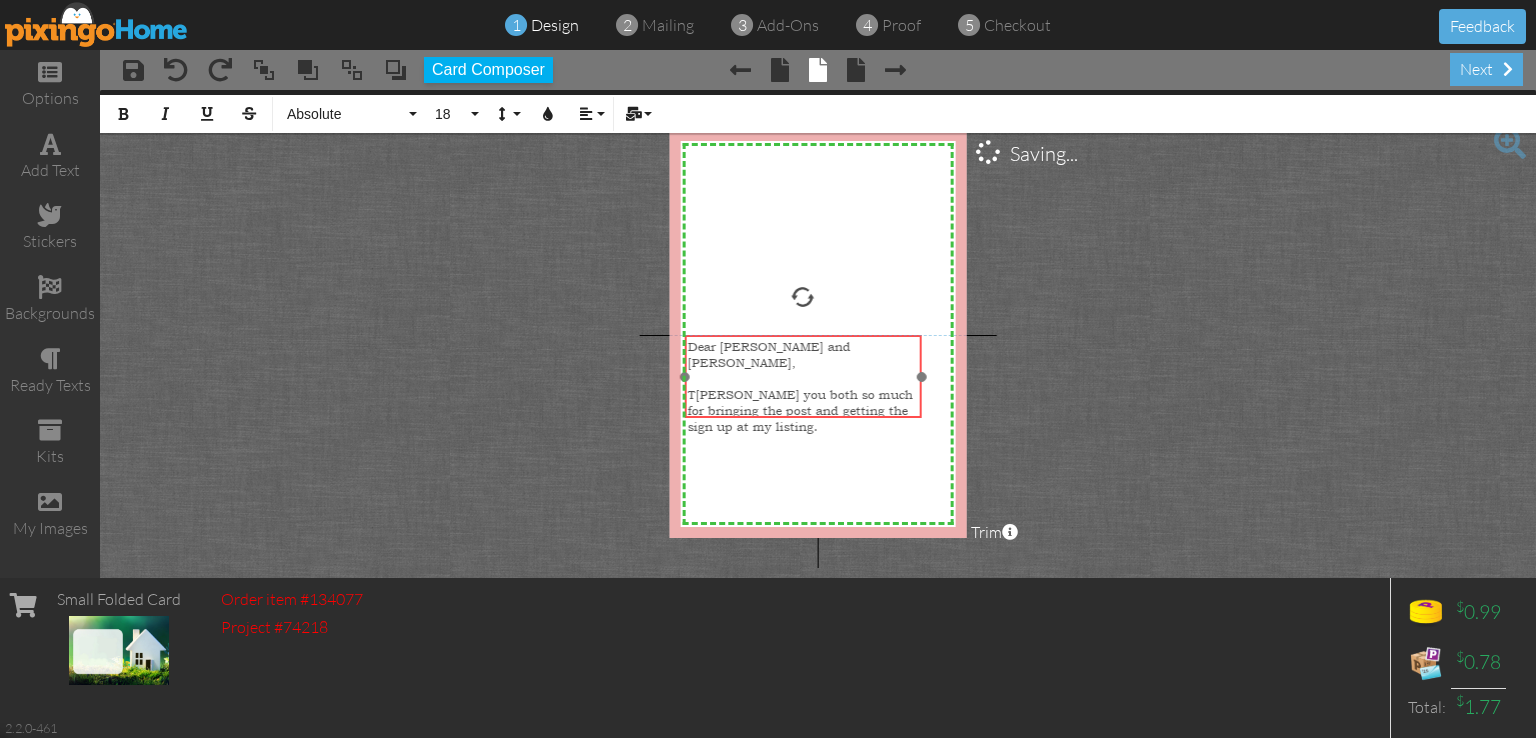 click on "Dear [PERSON_NAME] and [PERSON_NAME], ​ T ​ ​ [PERSON_NAME] you both so much for bringing the post and getting the sign up at my listing. ×" at bounding box center [802, 376] 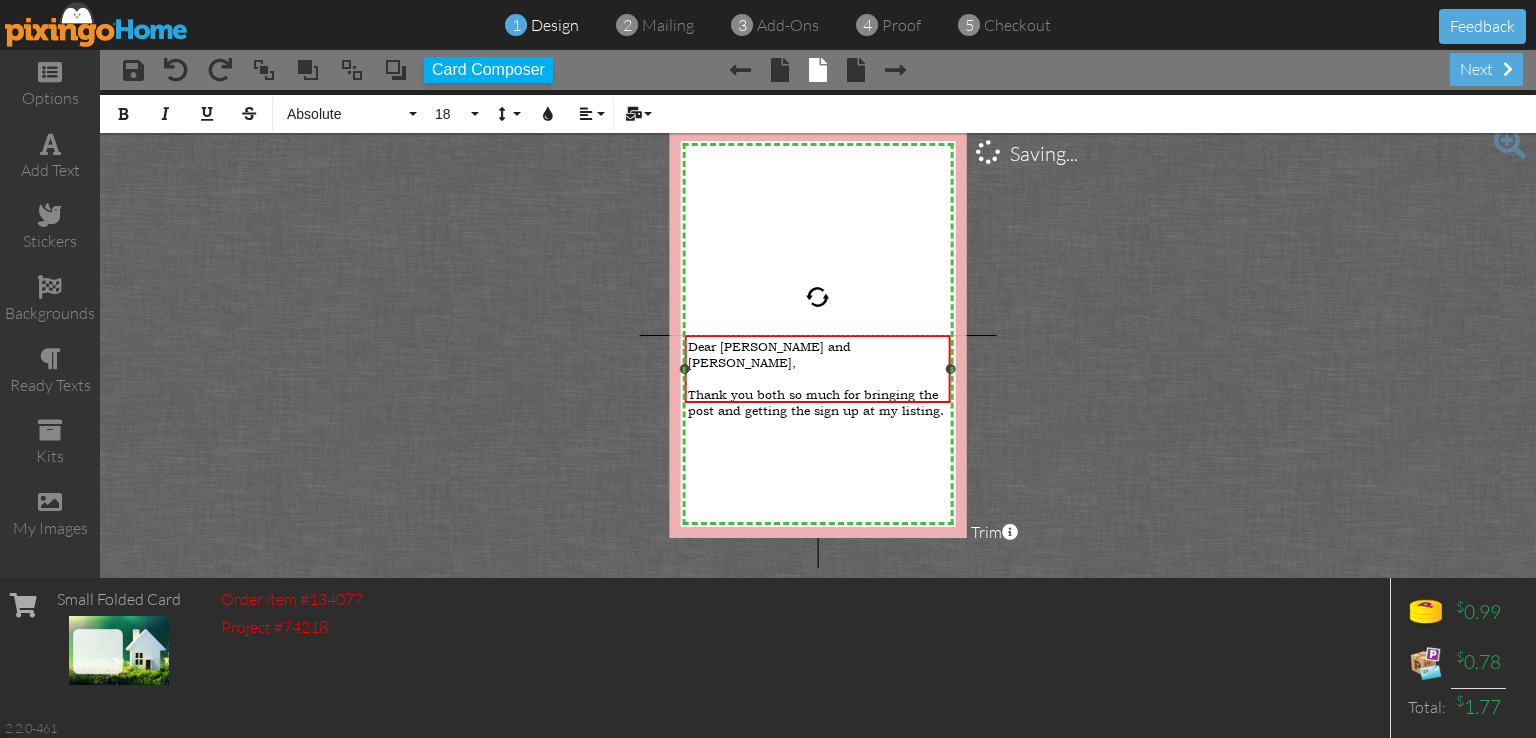drag, startPoint x: 925, startPoint y: 373, endPoint x: 954, endPoint y: 386, distance: 31.780497 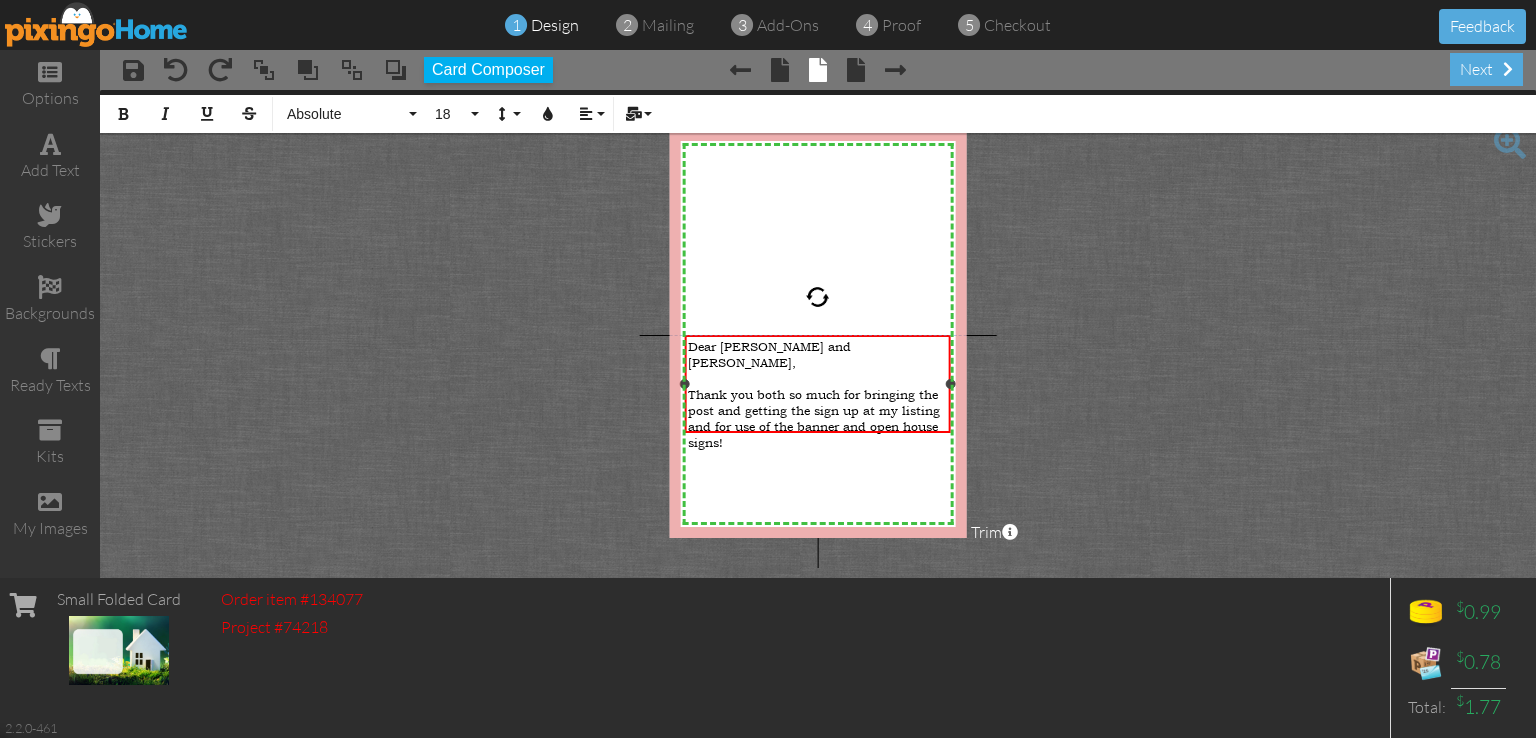 click on "Thank you both so much for bringing the post and getting the sign up at my listing and for use of the banner and open house signs!" at bounding box center (814, 419) 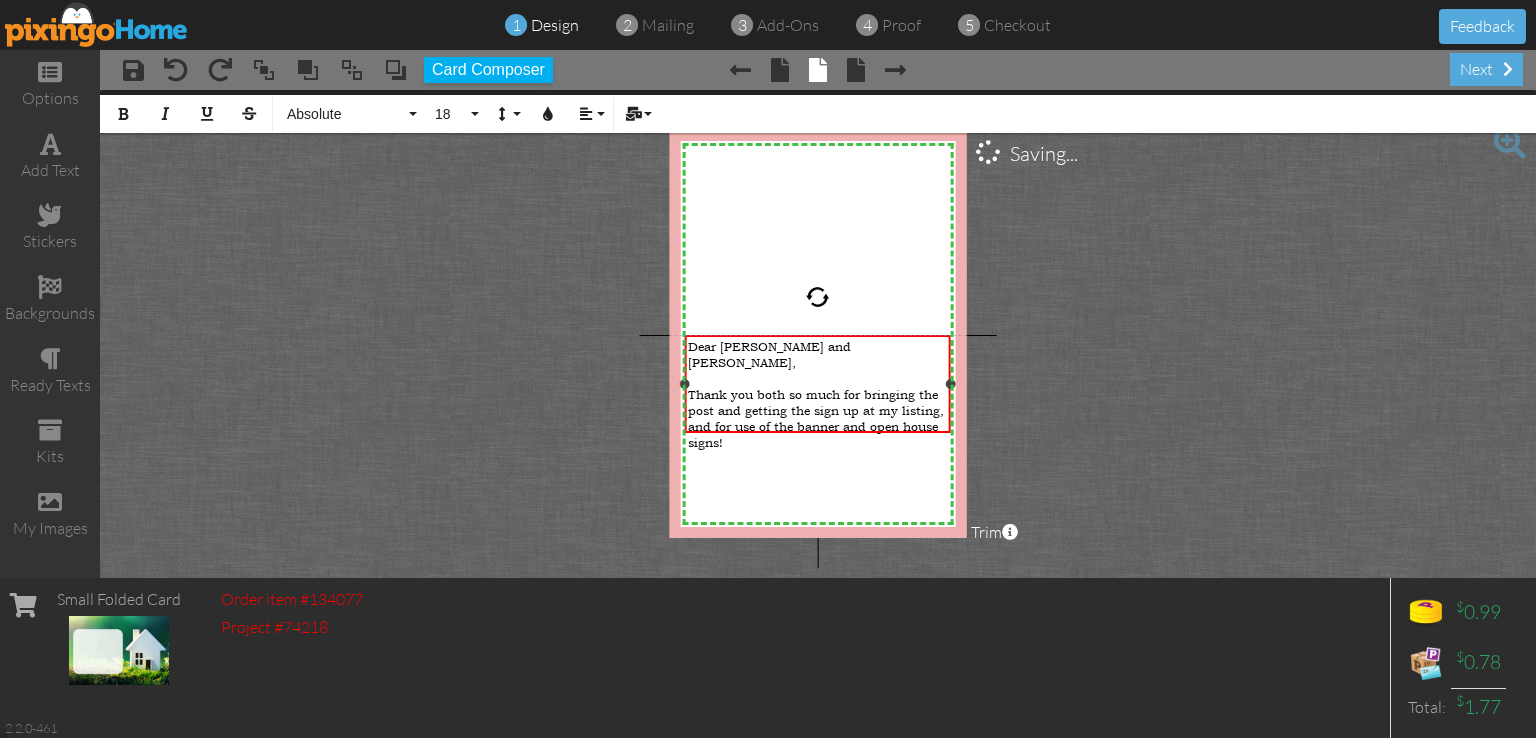 click on "Thank you both so much for bringing the post and getting the sign up at my listing, and for use of the banner and open house signs!" at bounding box center [818, 419] 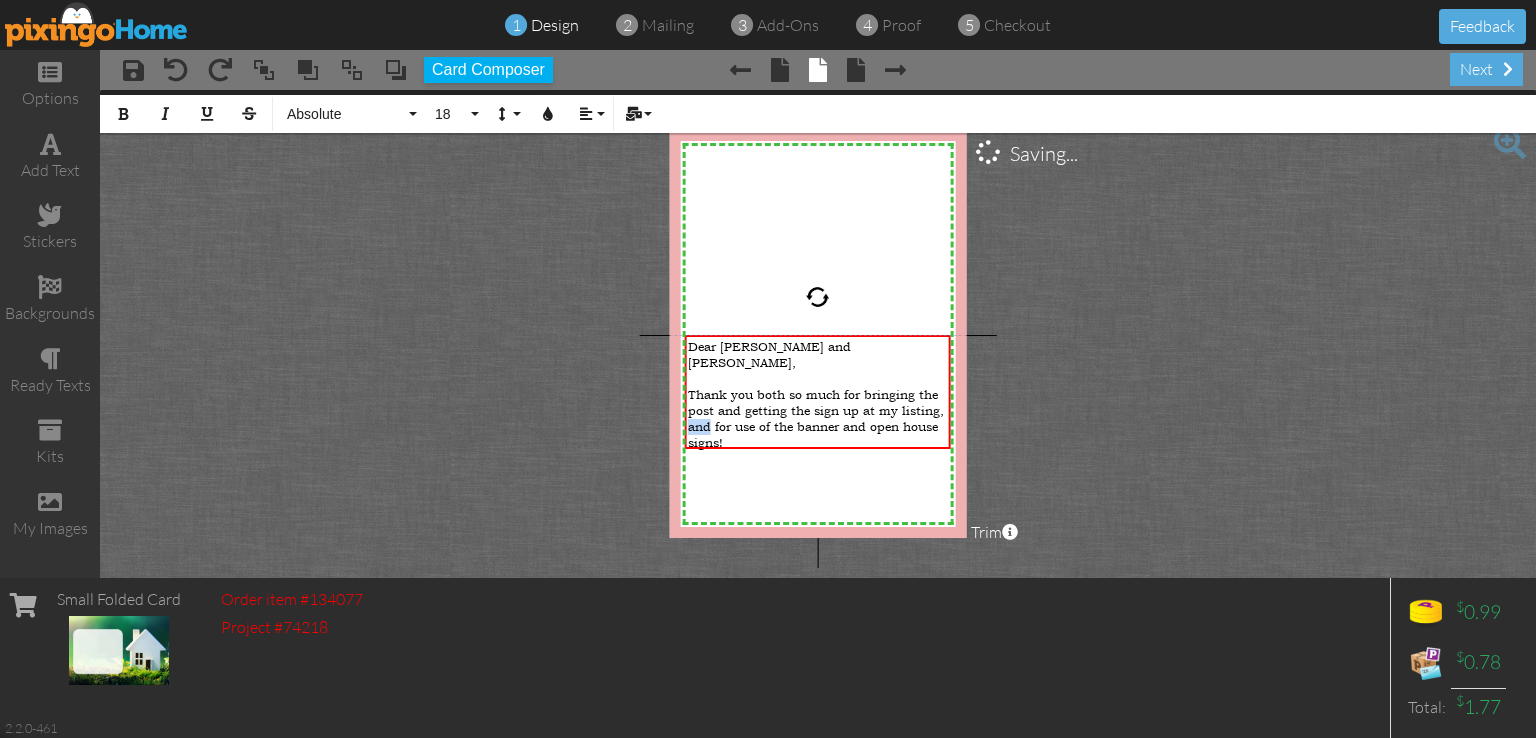 drag, startPoint x: 710, startPoint y: 406, endPoint x: 676, endPoint y: 405, distance: 34.0147 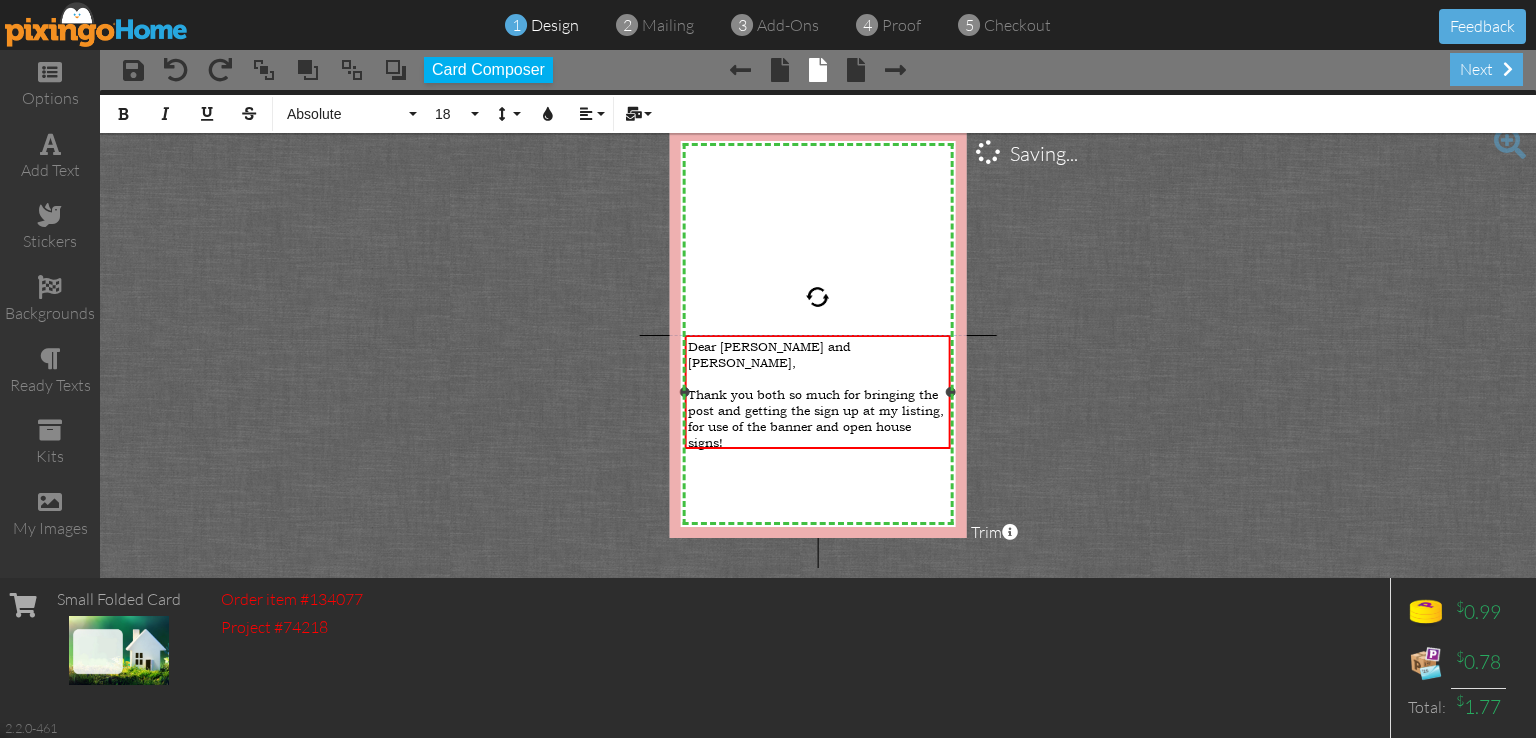 click on "Thank you both so much for bringing the post and getting the sign up at my listing, for use of the banner and open house signs!" at bounding box center (818, 419) 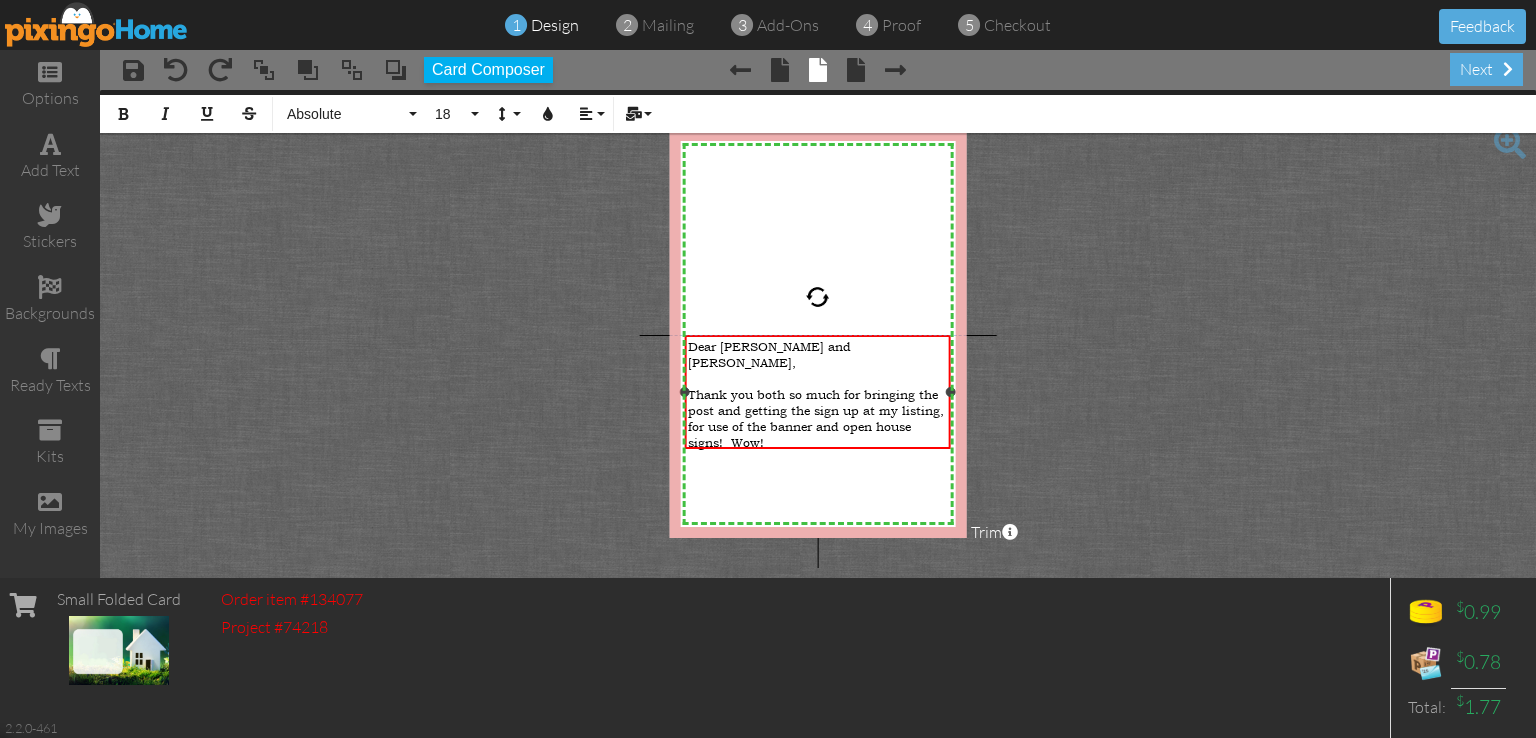 click on "Thank you both so much for bringing the post and getting the sign up at my listing, for use of the banner and open house signs!  Wow!" at bounding box center (816, 419) 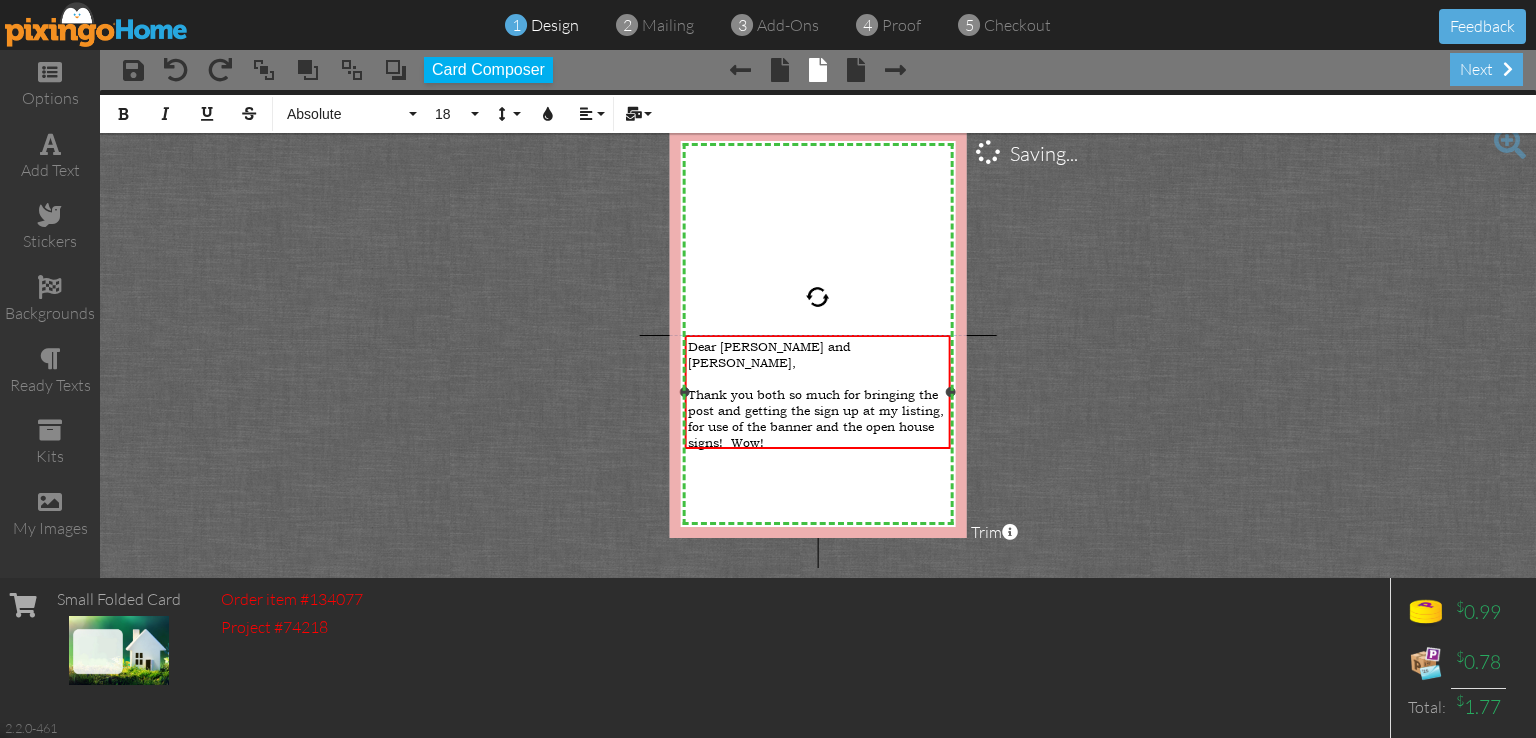 click on "Thank you both so much for bringing the post and getting the sign up at my listing, for use of the banner and the open house signs!  Wow!" at bounding box center (818, 419) 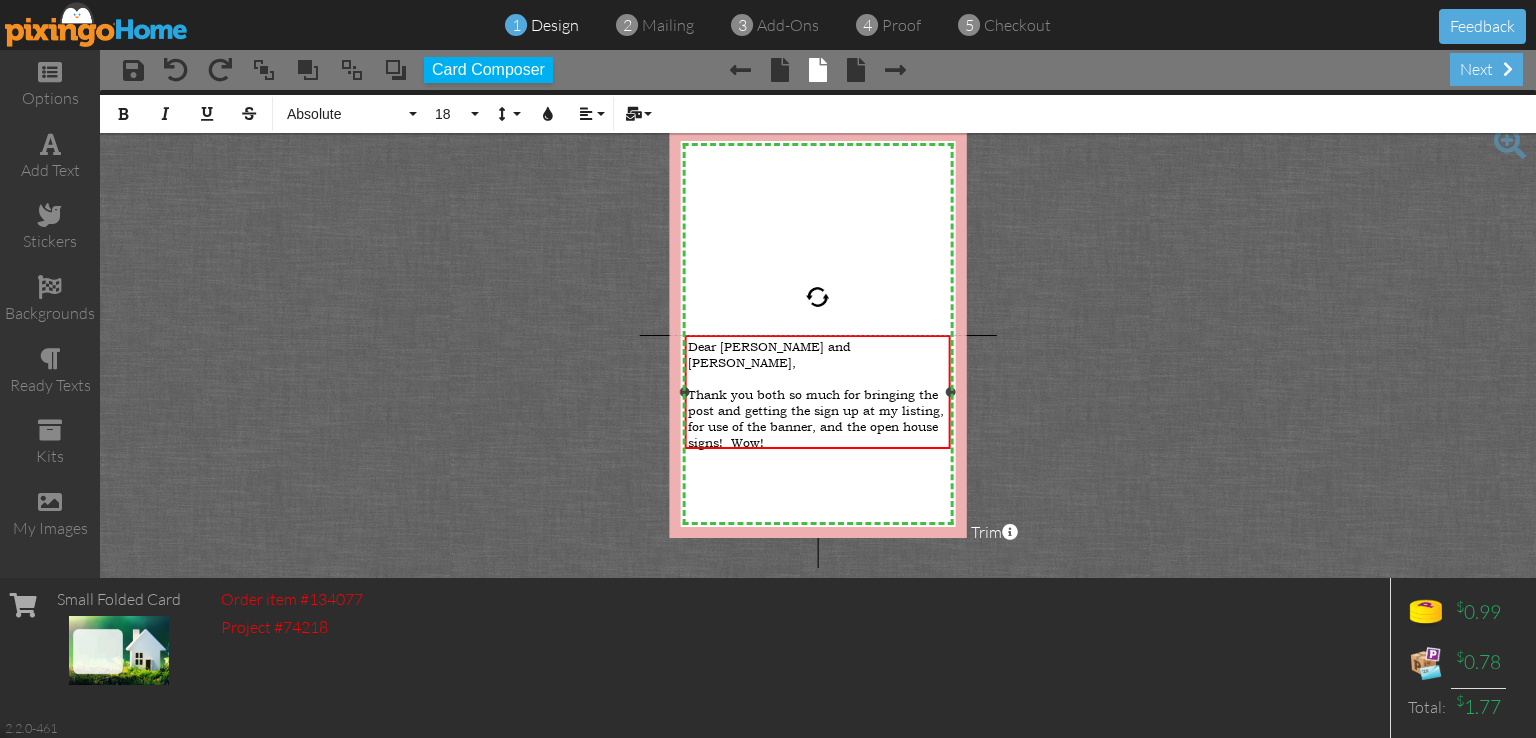 click on "​" at bounding box center [818, 459] 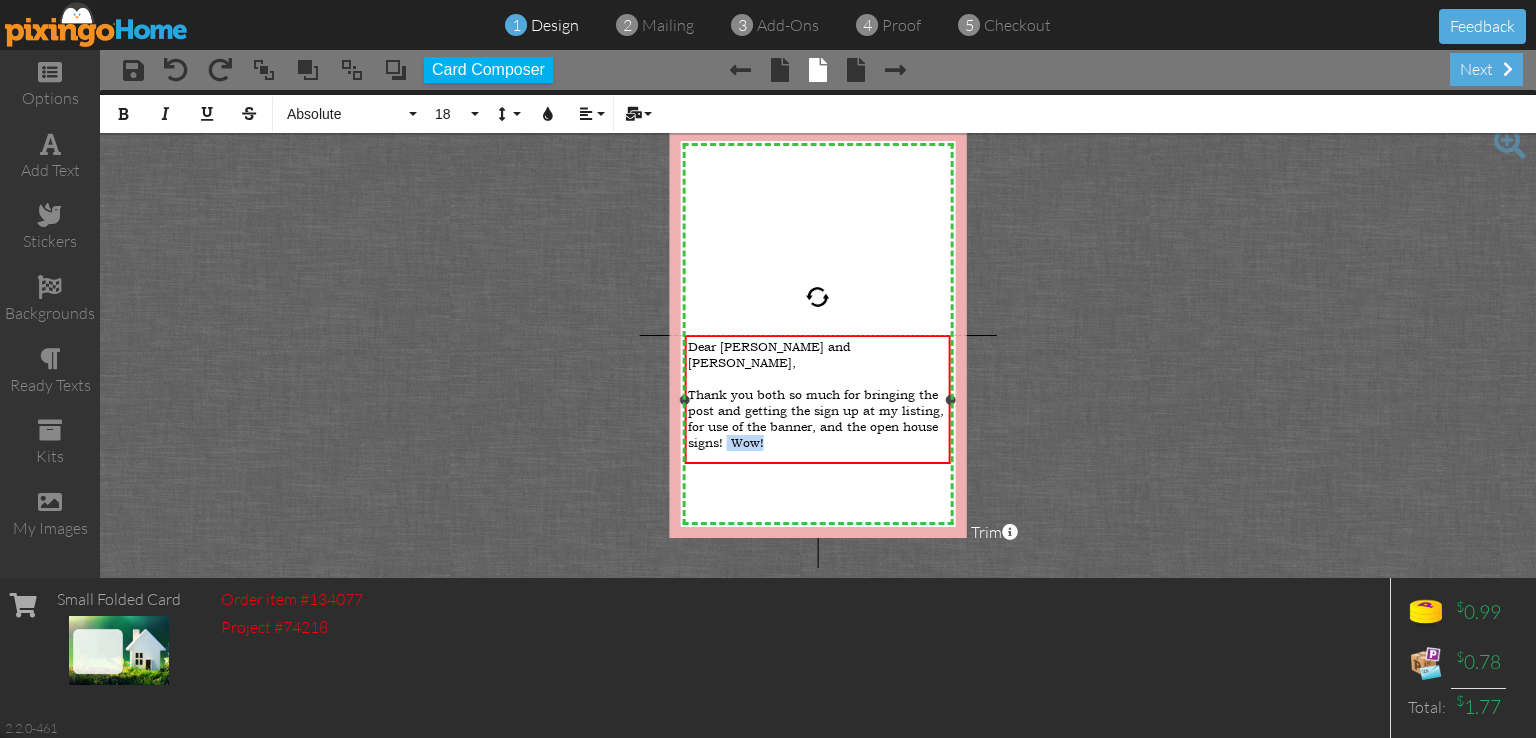 drag, startPoint x: 764, startPoint y: 422, endPoint x: 725, endPoint y: 428, distance: 39.45884 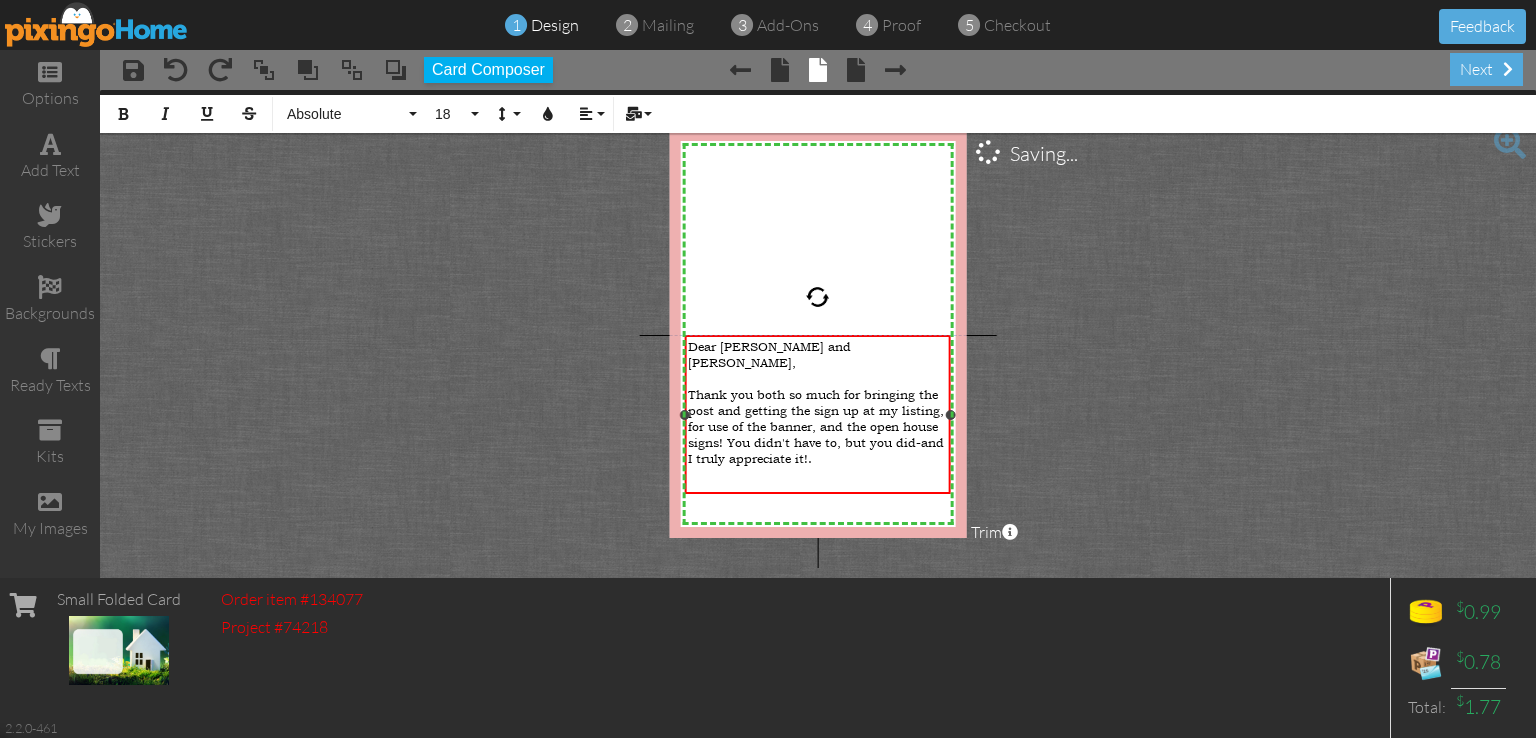 click at bounding box center (818, 475) 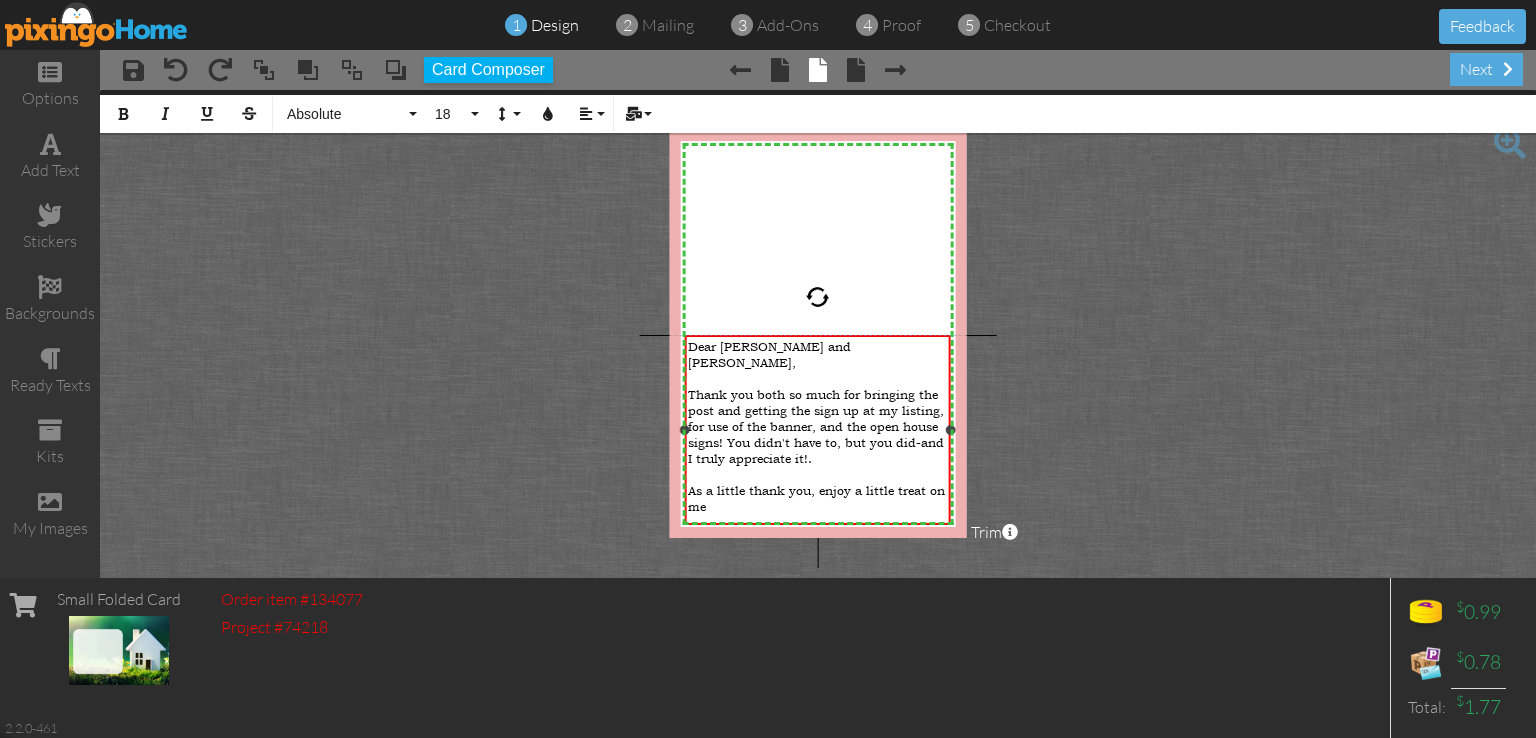 click on "As a little thank you, enjoy a little treat on me" at bounding box center (816, 499) 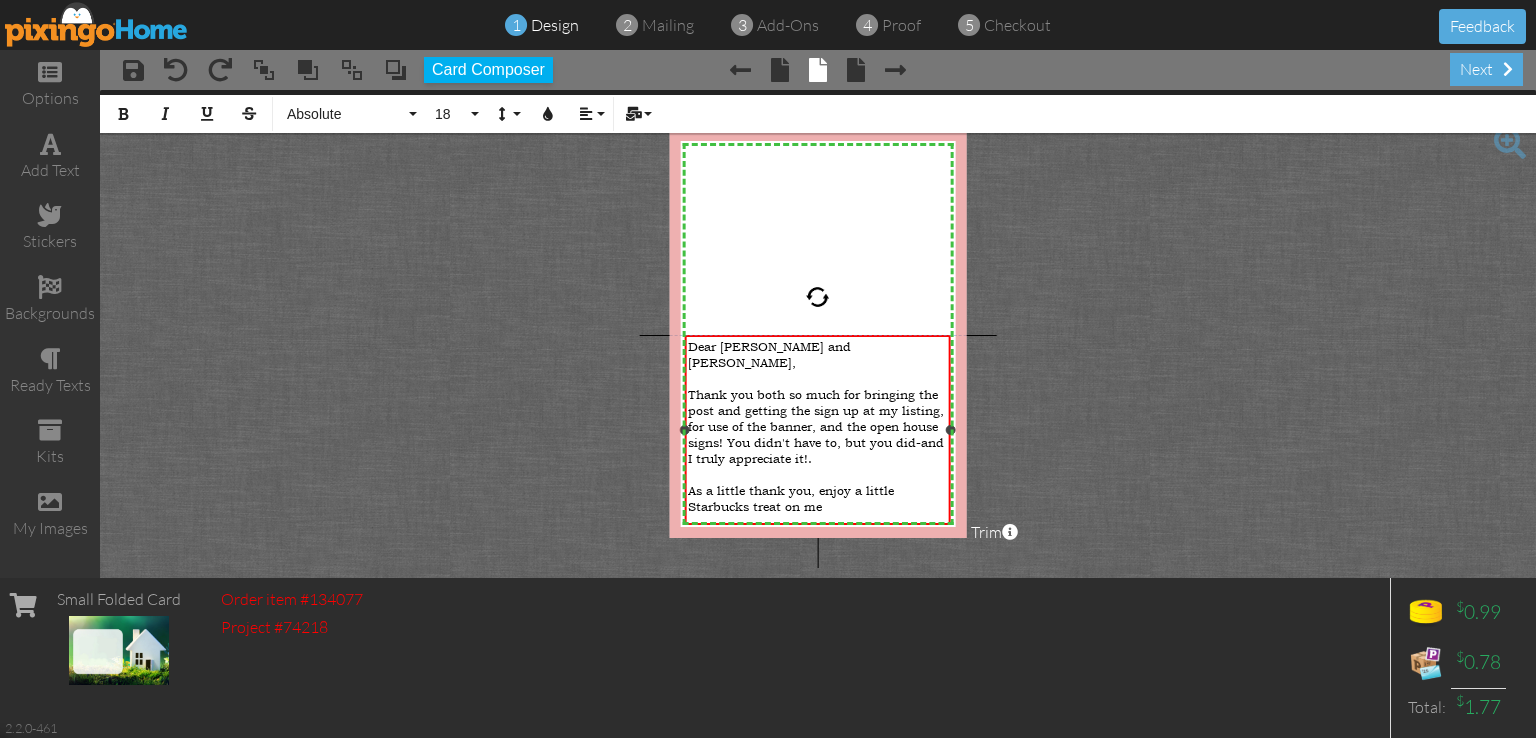 click on "​" at bounding box center (818, 523) 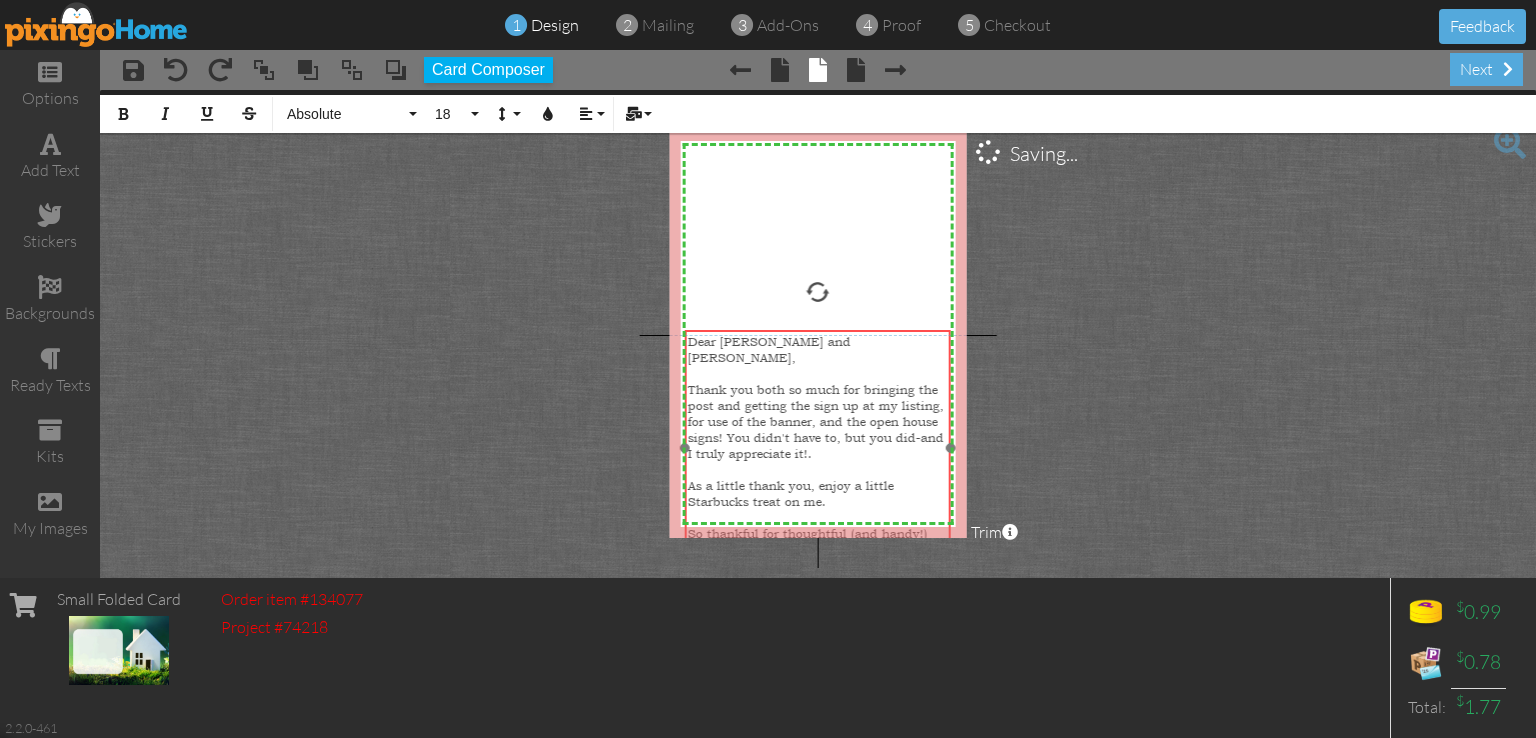 click on "Dear [PERSON_NAME] and [PERSON_NAME], ​ Thank you both so much for bringing the post and getting the sign up at my listing, for use of the banner, and the open house signs! You didn't have to, but you did-and I truly appreciate it!.  ​ As a little thank you, enjoy a little Starbucks treat on me. ​ So thankful for thoughtful (and handy!) friends like you> ​ ​ ​ ​" at bounding box center (817, 461) 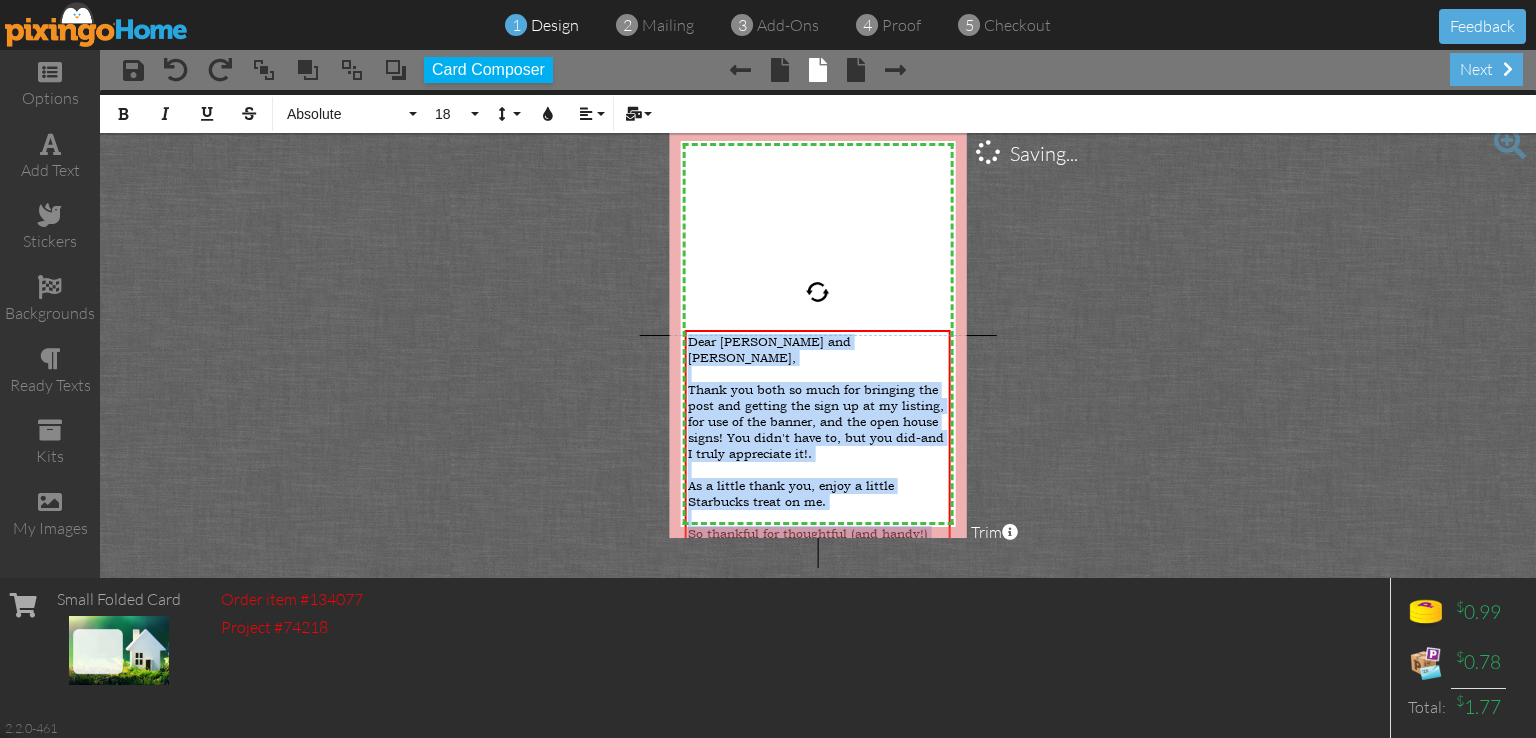drag, startPoint x: 824, startPoint y: 518, endPoint x: 643, endPoint y: 295, distance: 287.21072 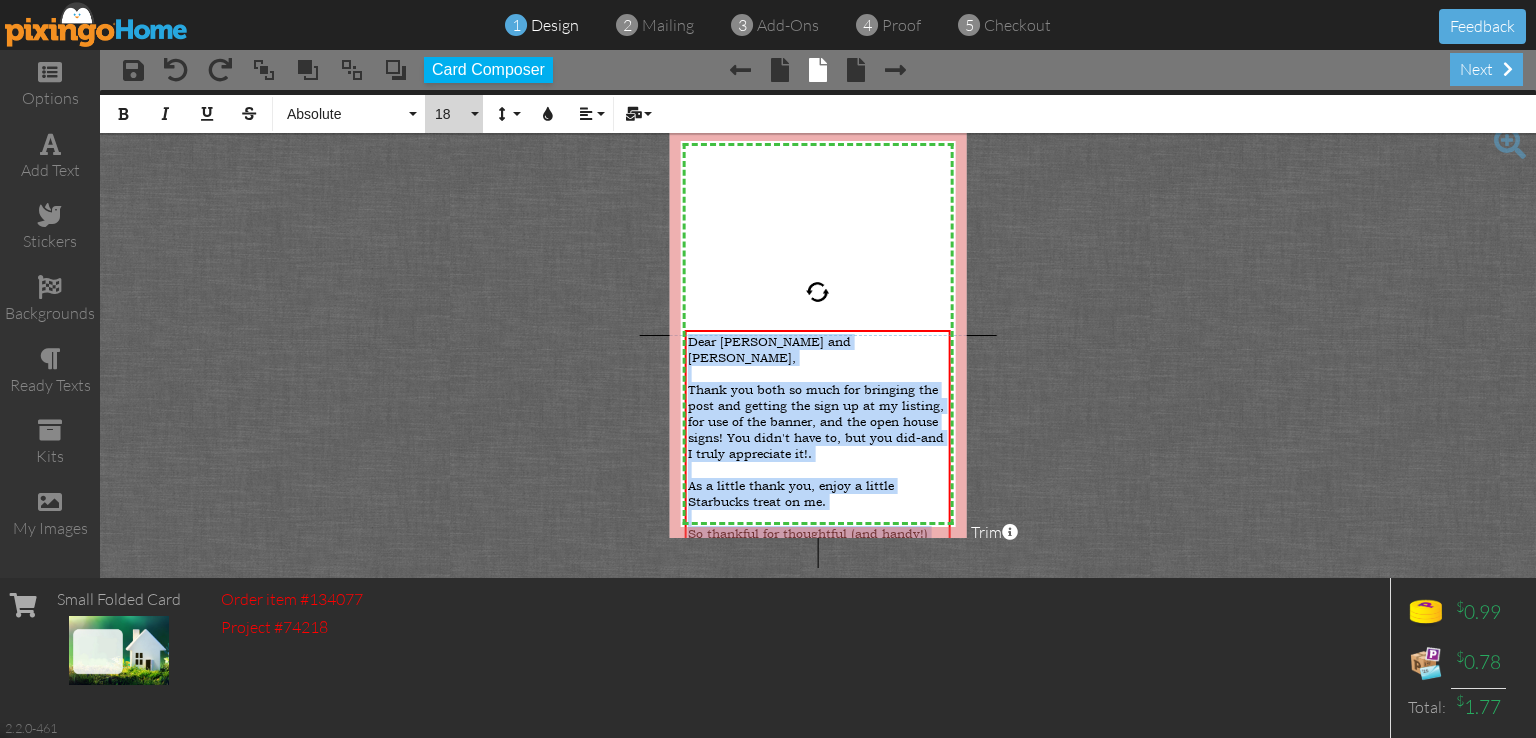 click on "18" at bounding box center [454, 114] 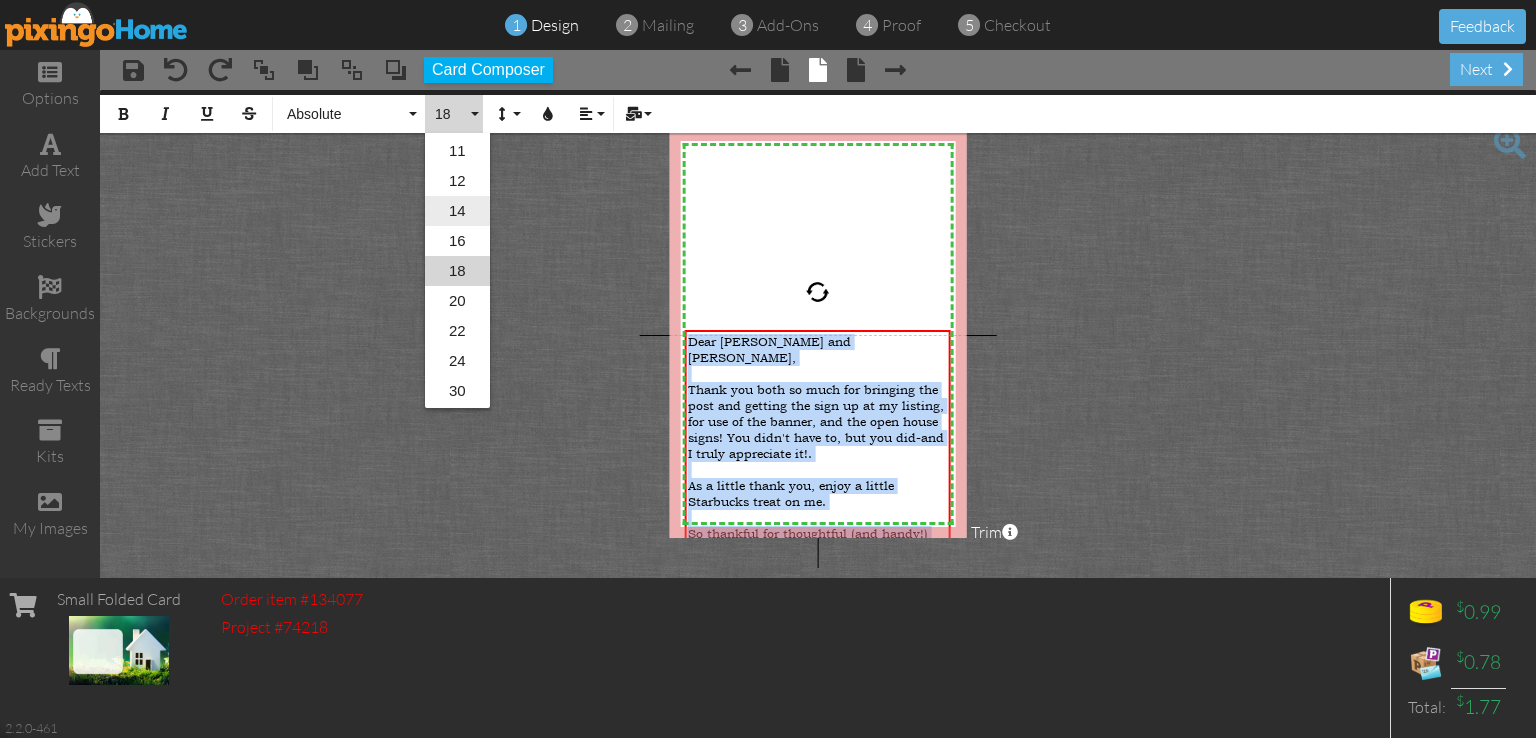 click on "14" at bounding box center (457, 211) 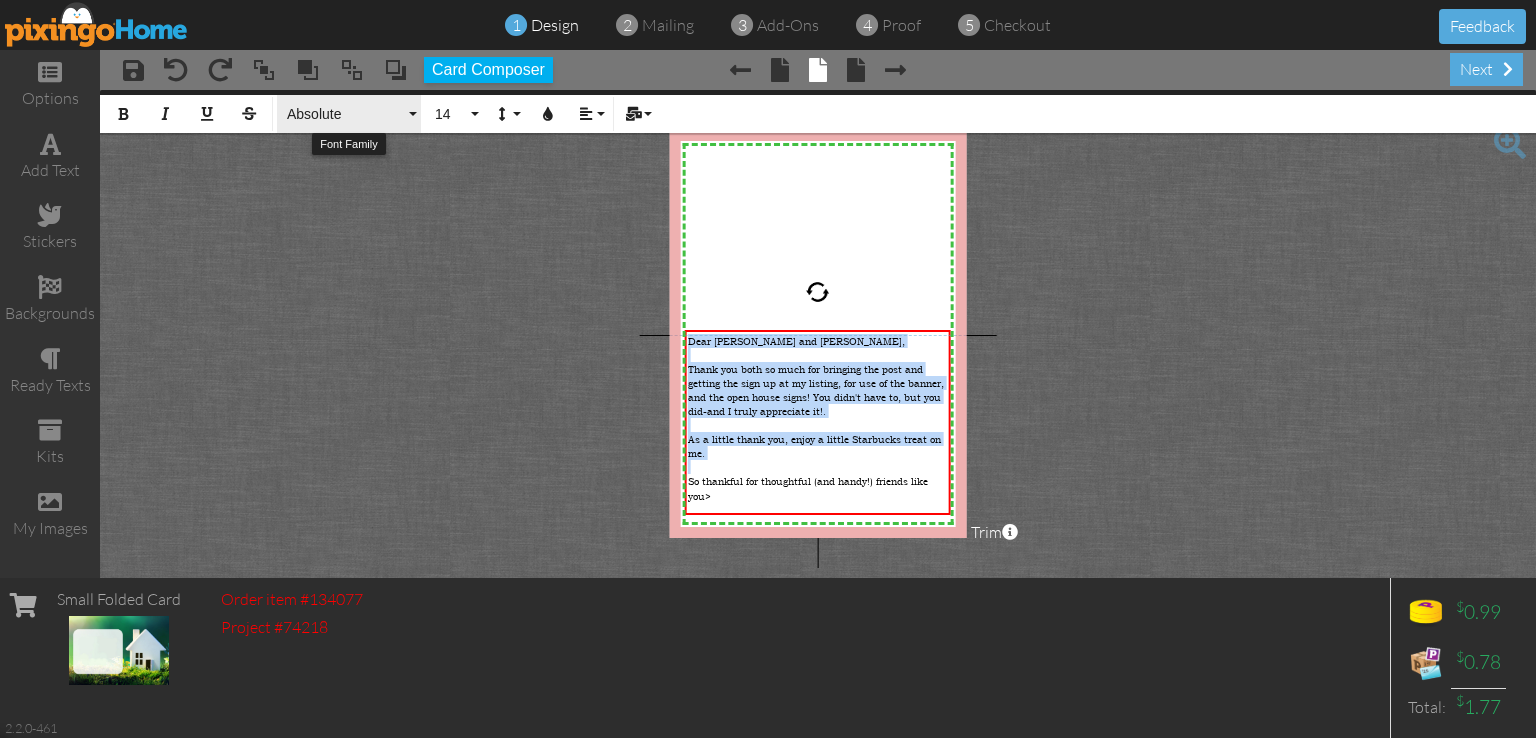click on "Absolute" at bounding box center [345, 114] 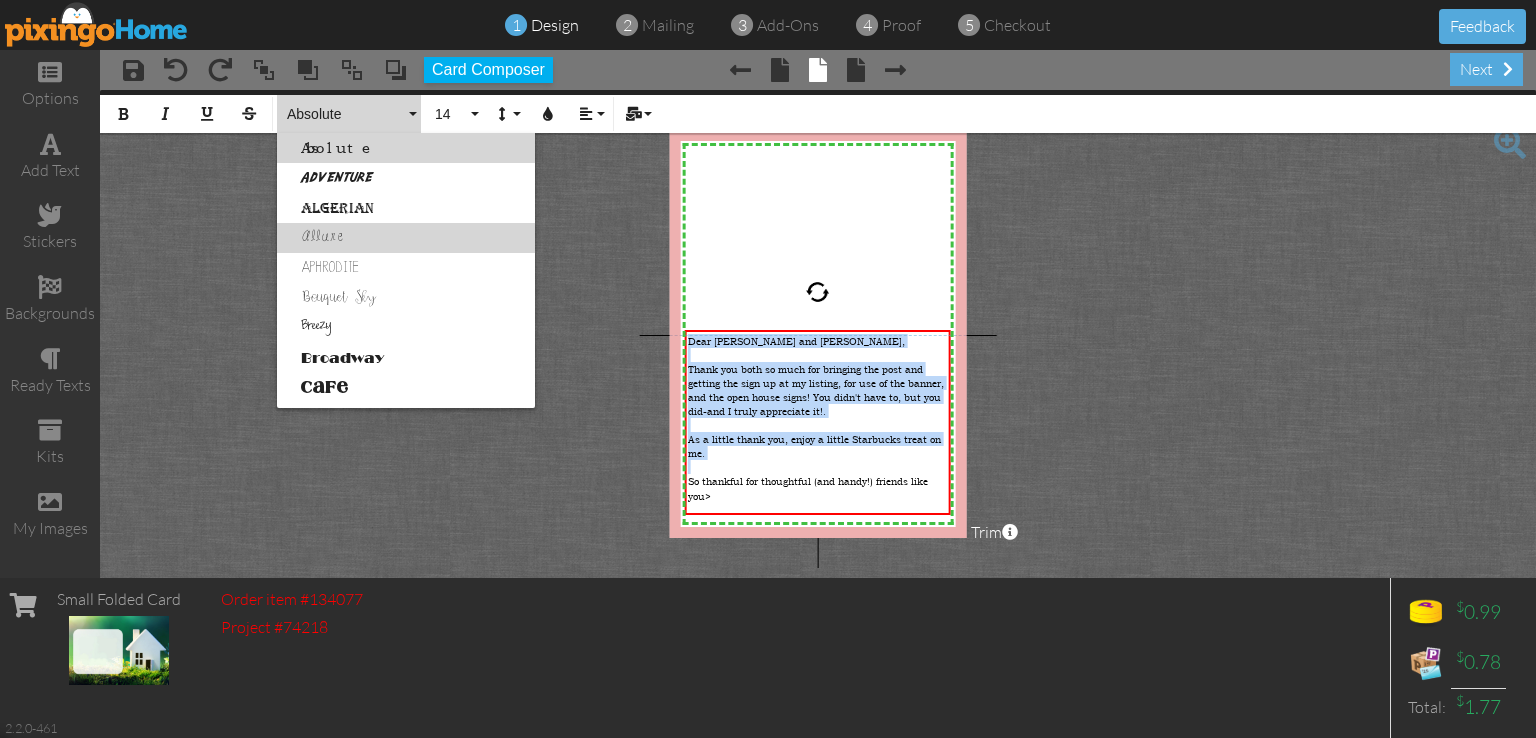 click on "Allure" at bounding box center [406, 238] 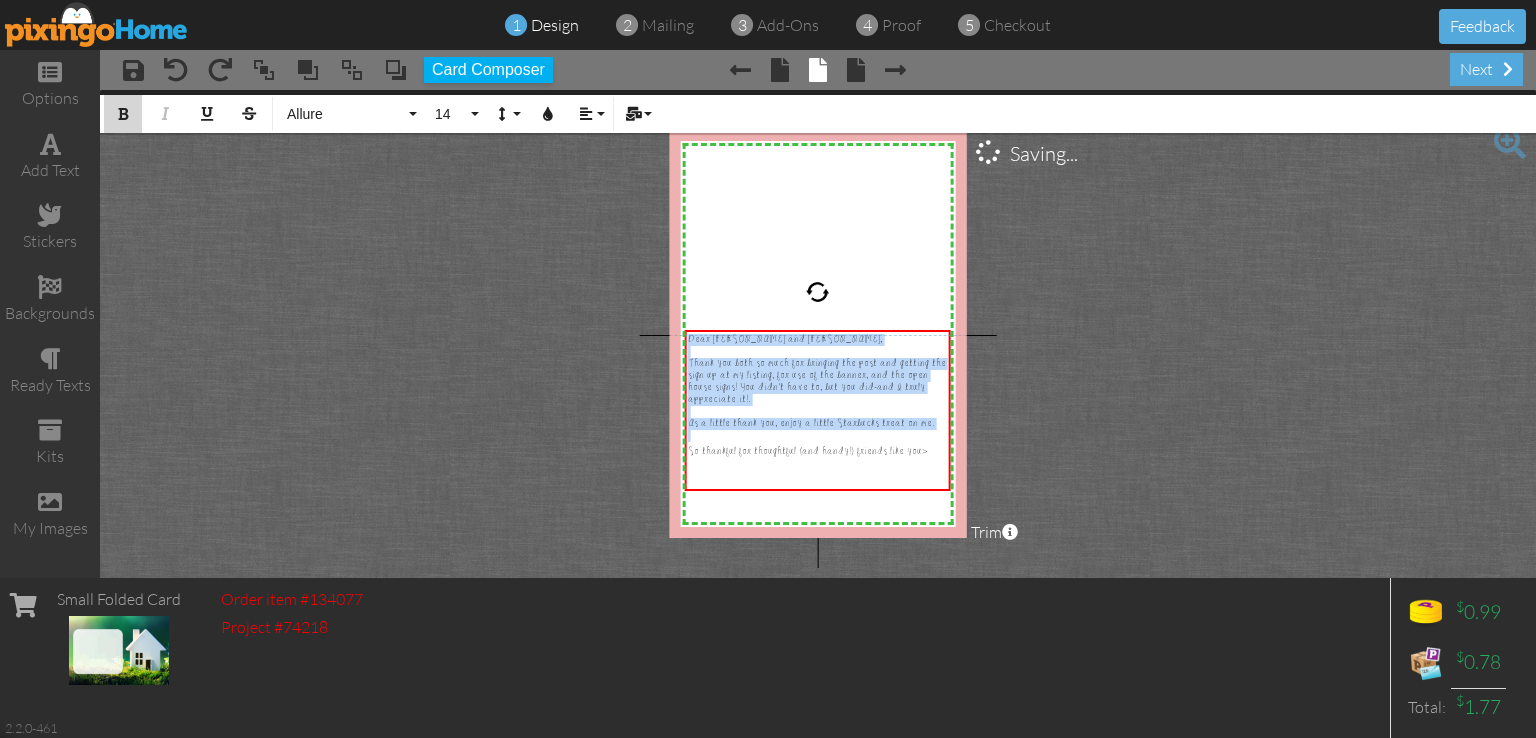 click at bounding box center (123, 114) 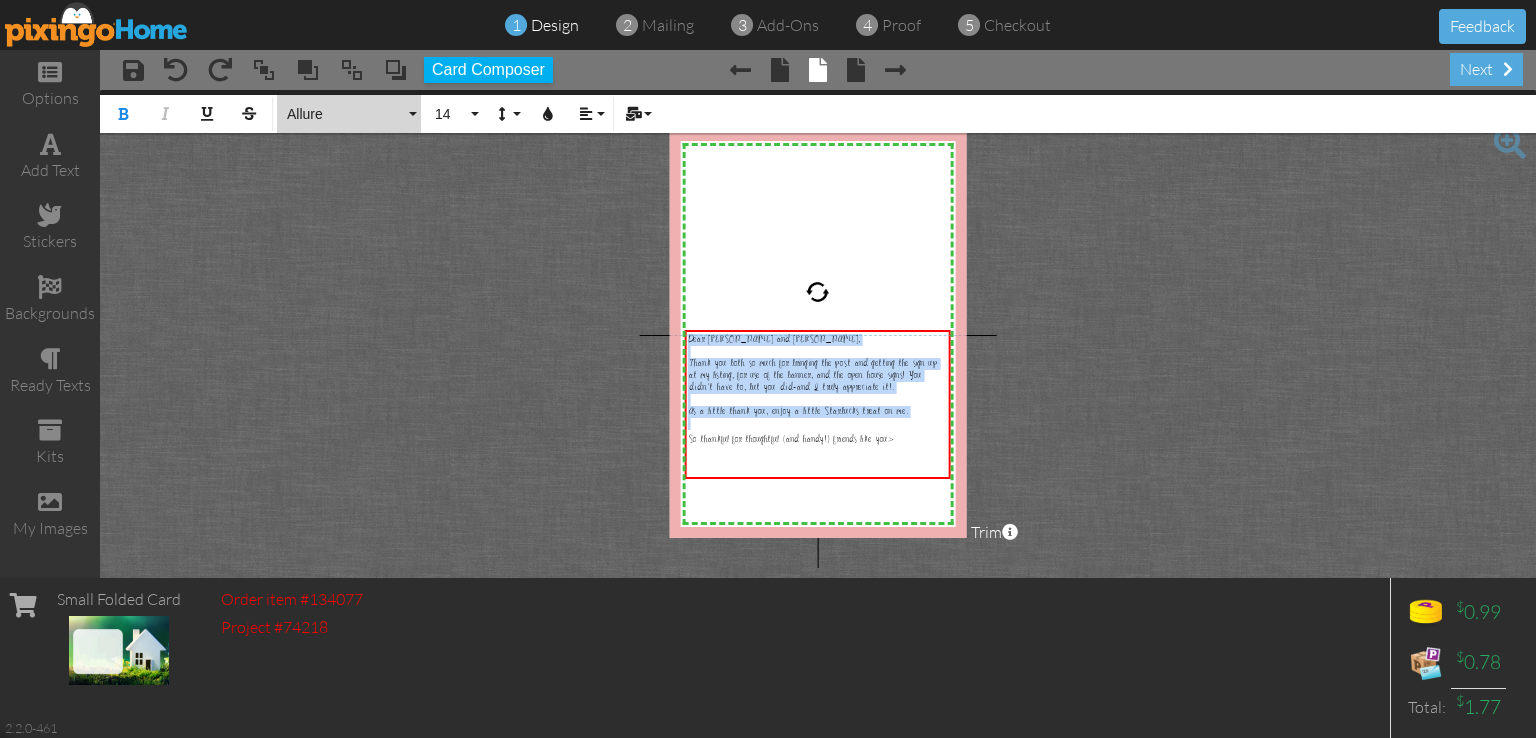 click on "Allure" at bounding box center [345, 114] 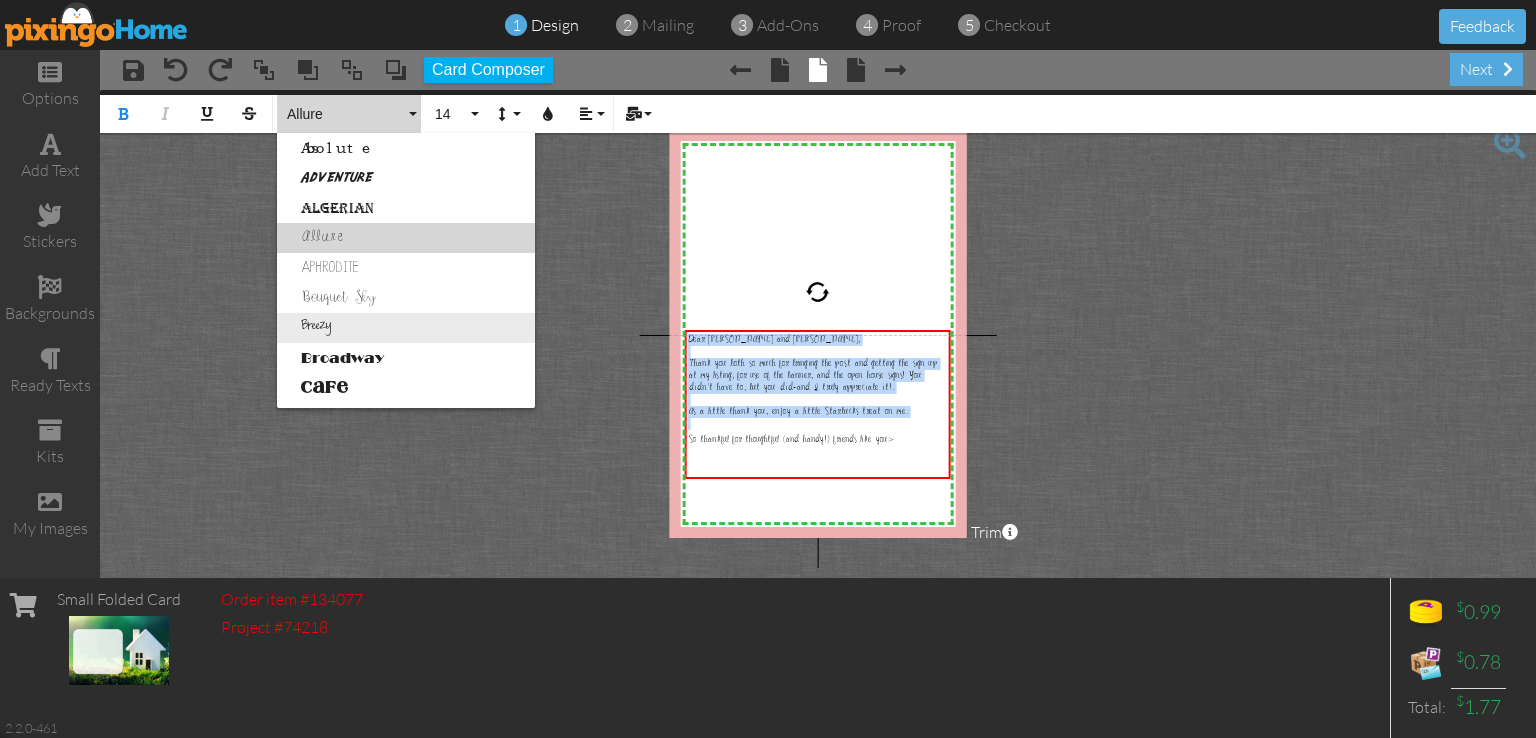 click on "Breezy" at bounding box center [406, 328] 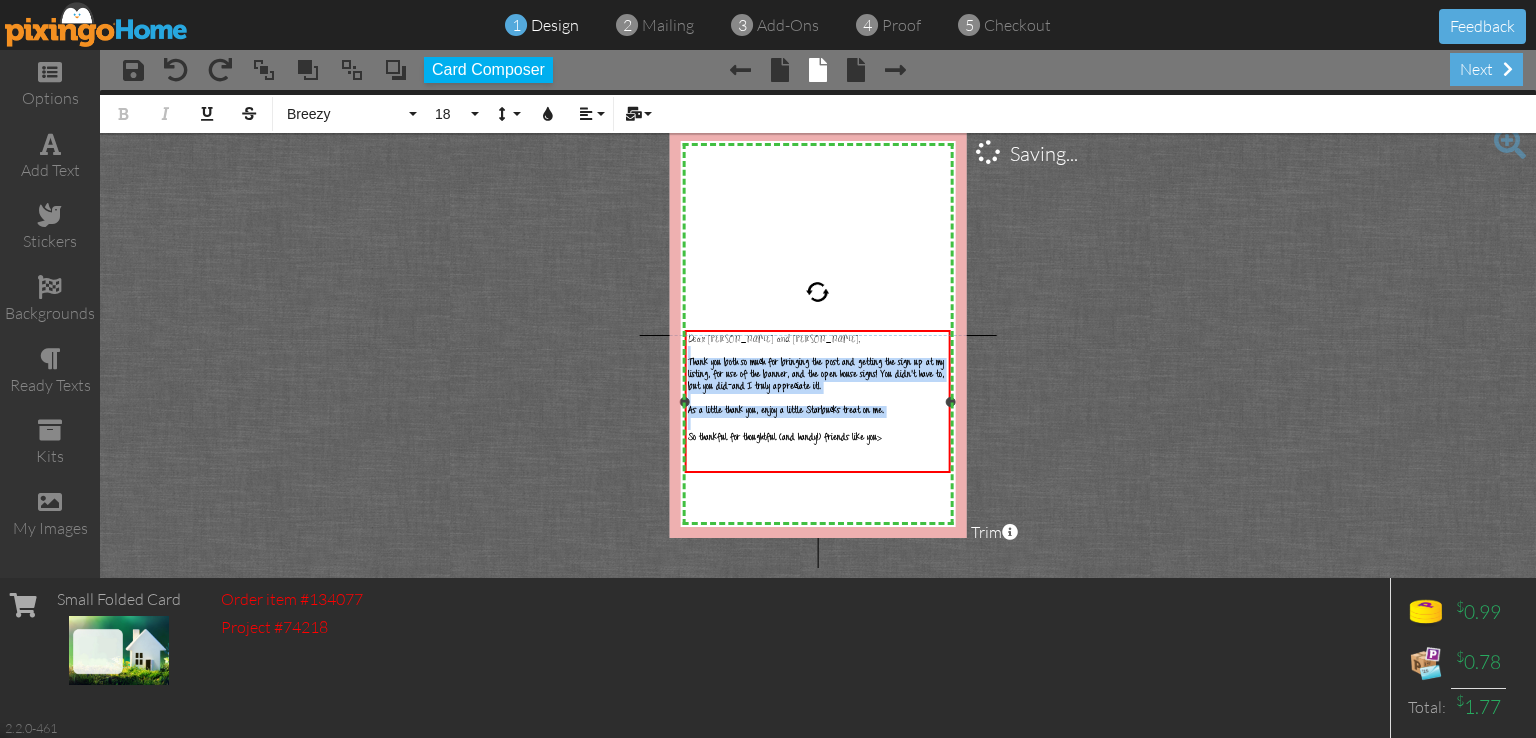 click on "​" at bounding box center (818, 424) 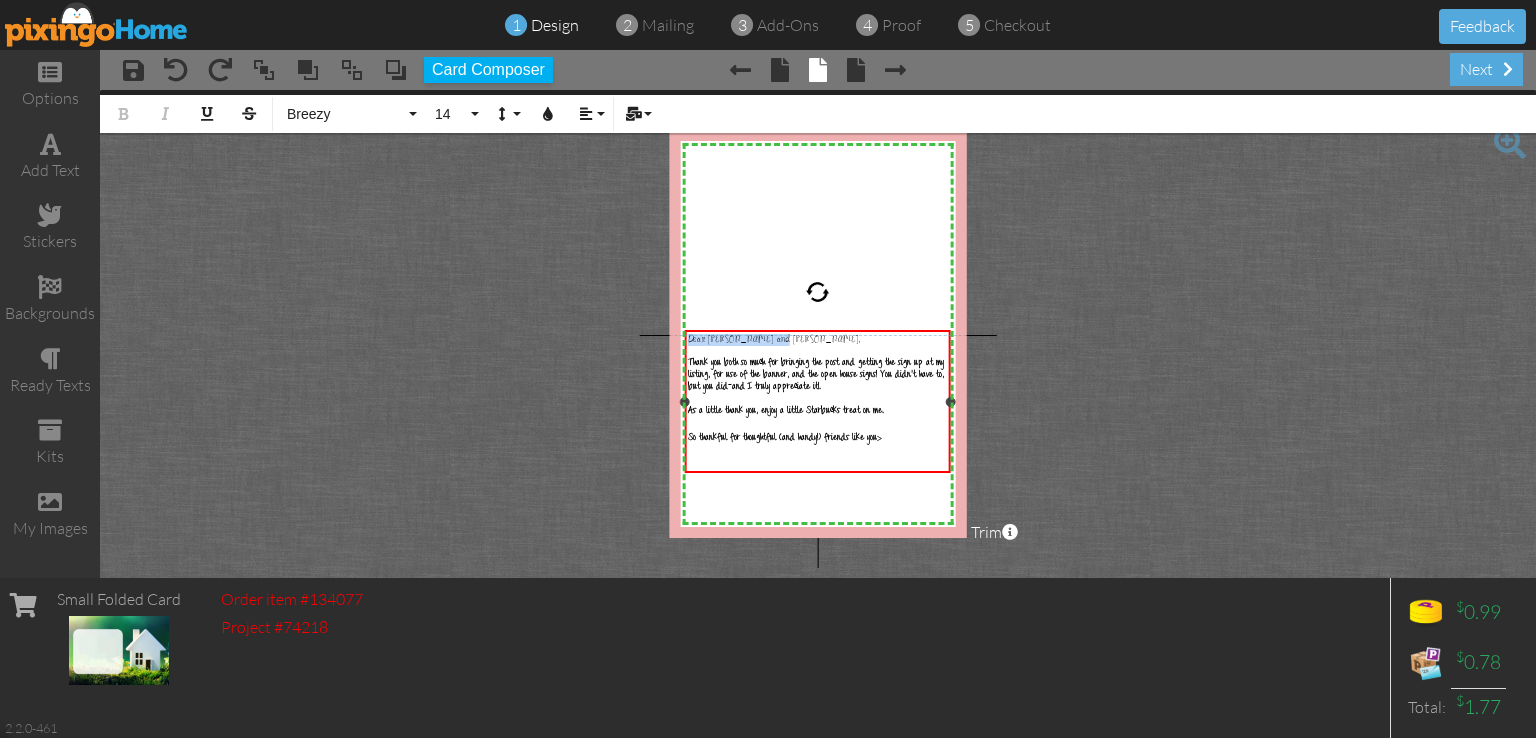 drag, startPoint x: 788, startPoint y: 338, endPoint x: 688, endPoint y: 339, distance: 100.005 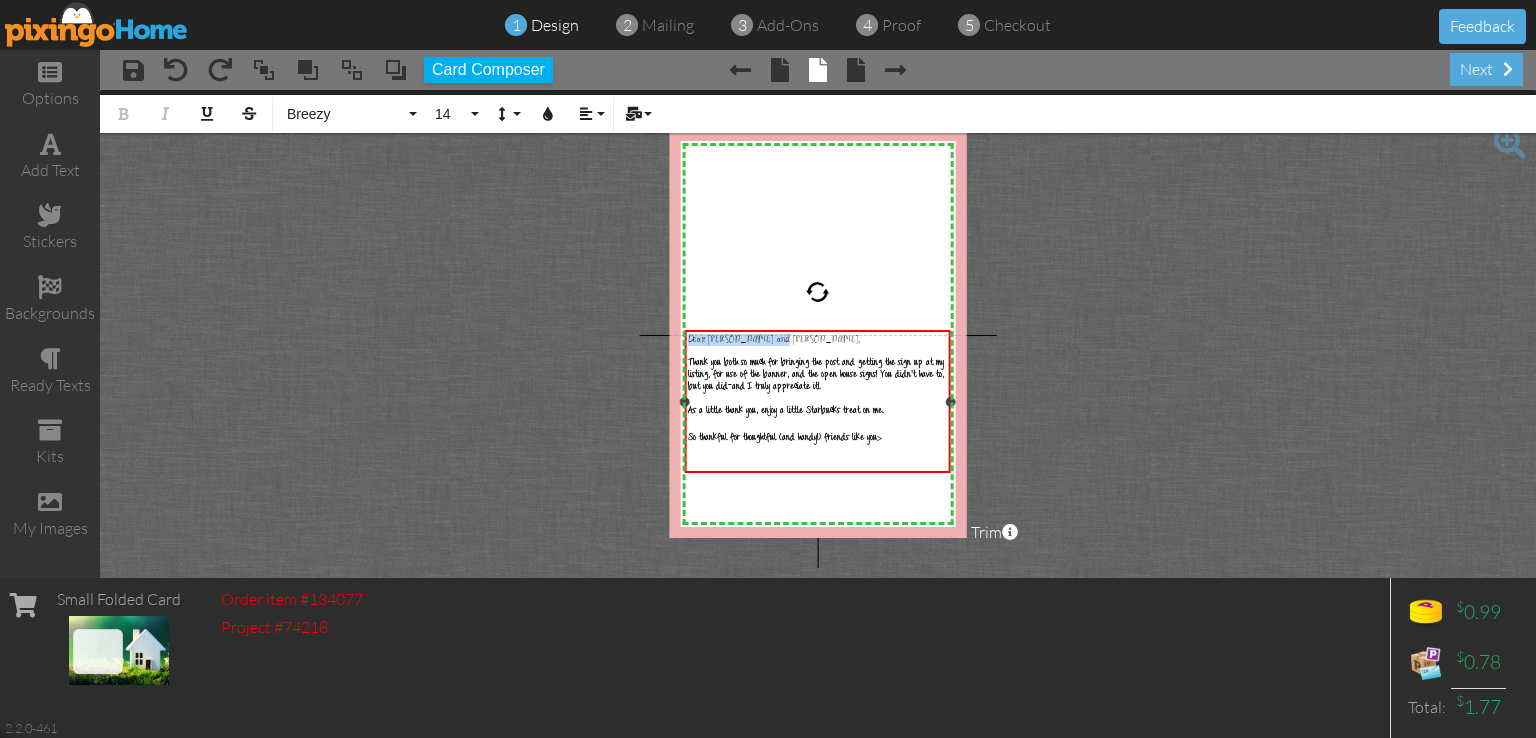 click on "Dear [PERSON_NAME] and [PERSON_NAME]," at bounding box center (818, 340) 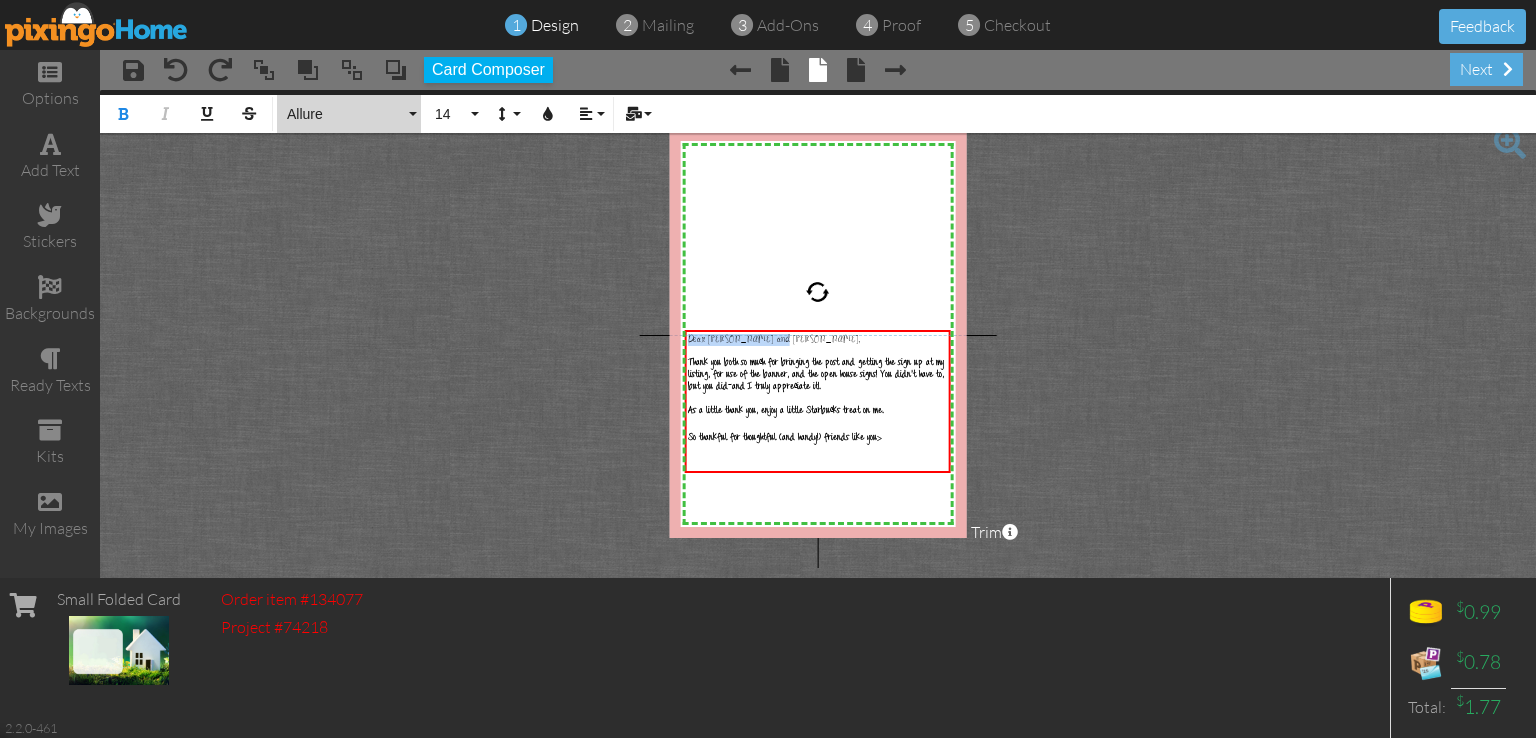 click on "Allure" at bounding box center (349, 114) 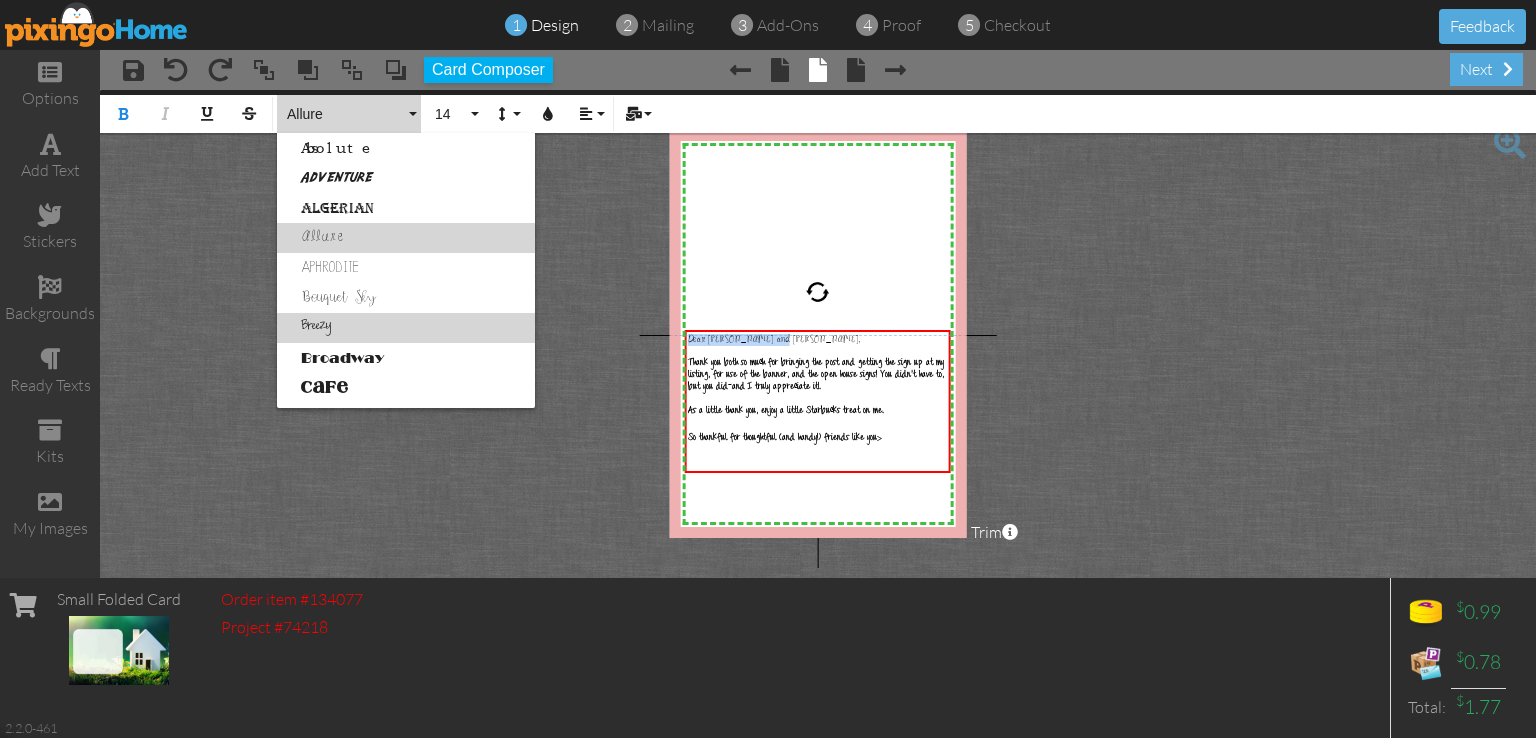 click on "Breezy" at bounding box center (406, 328) 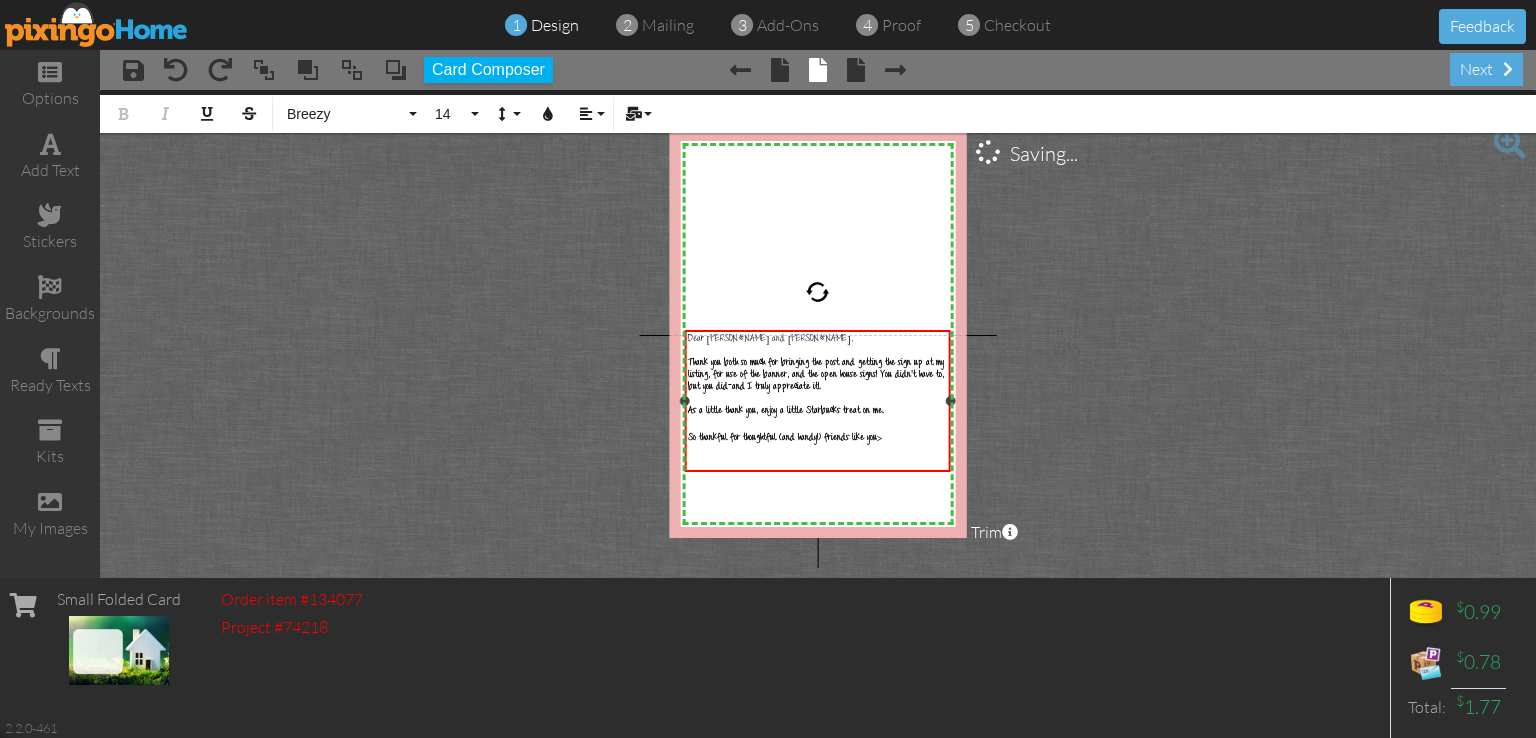 click on "So thankful for thoughtful (and handy!) friends like you>" at bounding box center (818, 438) 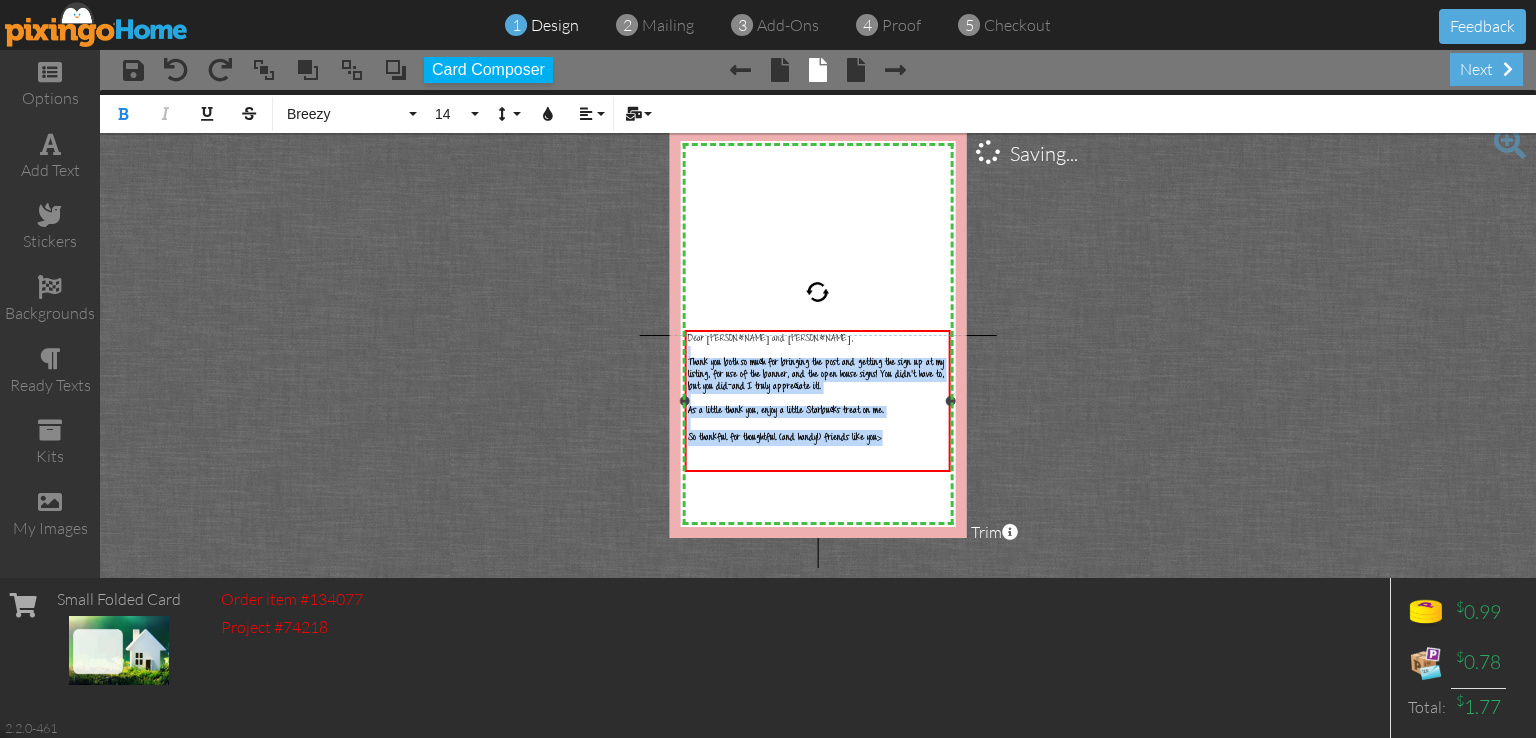 drag, startPoint x: 876, startPoint y: 424, endPoint x: 685, endPoint y: 353, distance: 203.76947 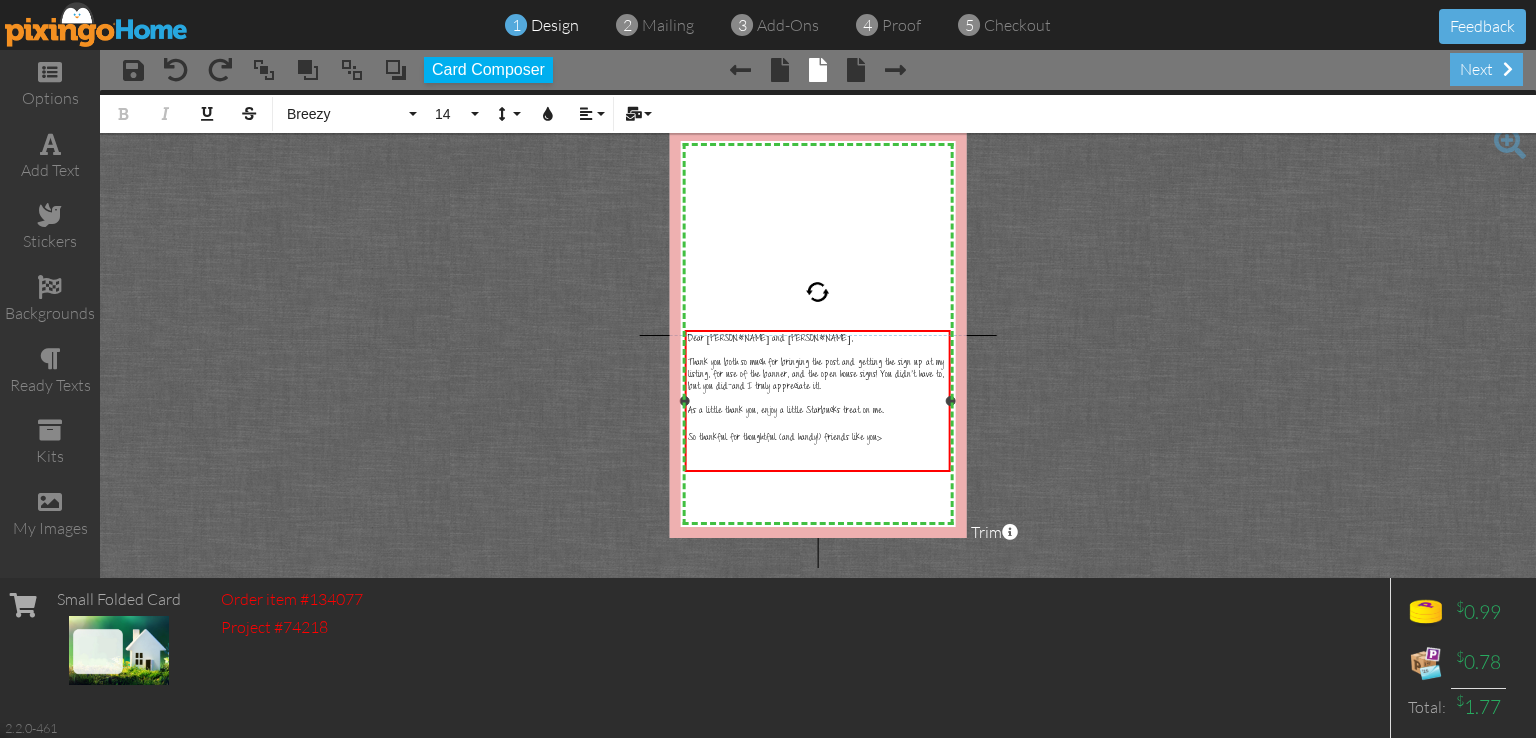 click on "​" at bounding box center [818, 454] 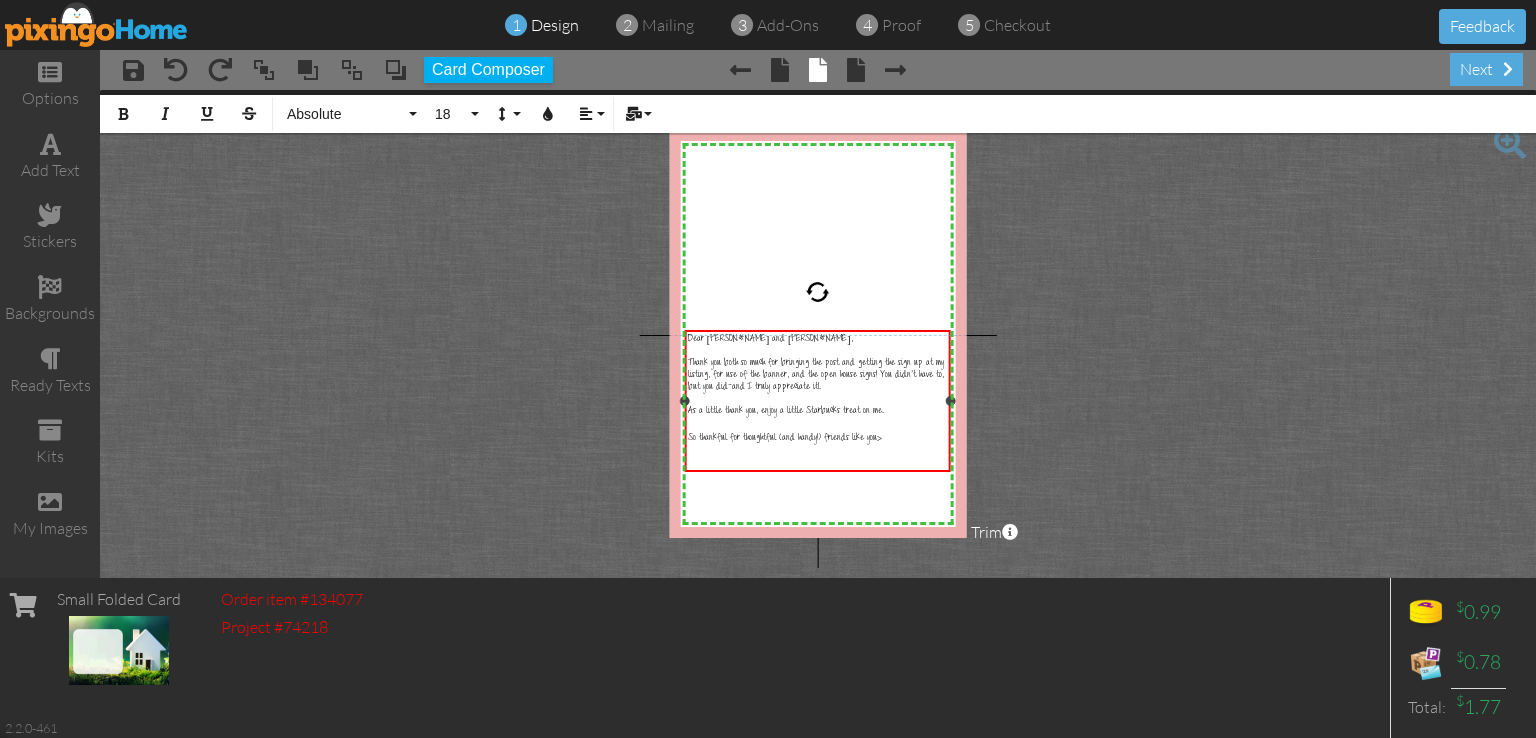 click on "So thankful for thoughtful (and handy!) friends like you>" at bounding box center [818, 438] 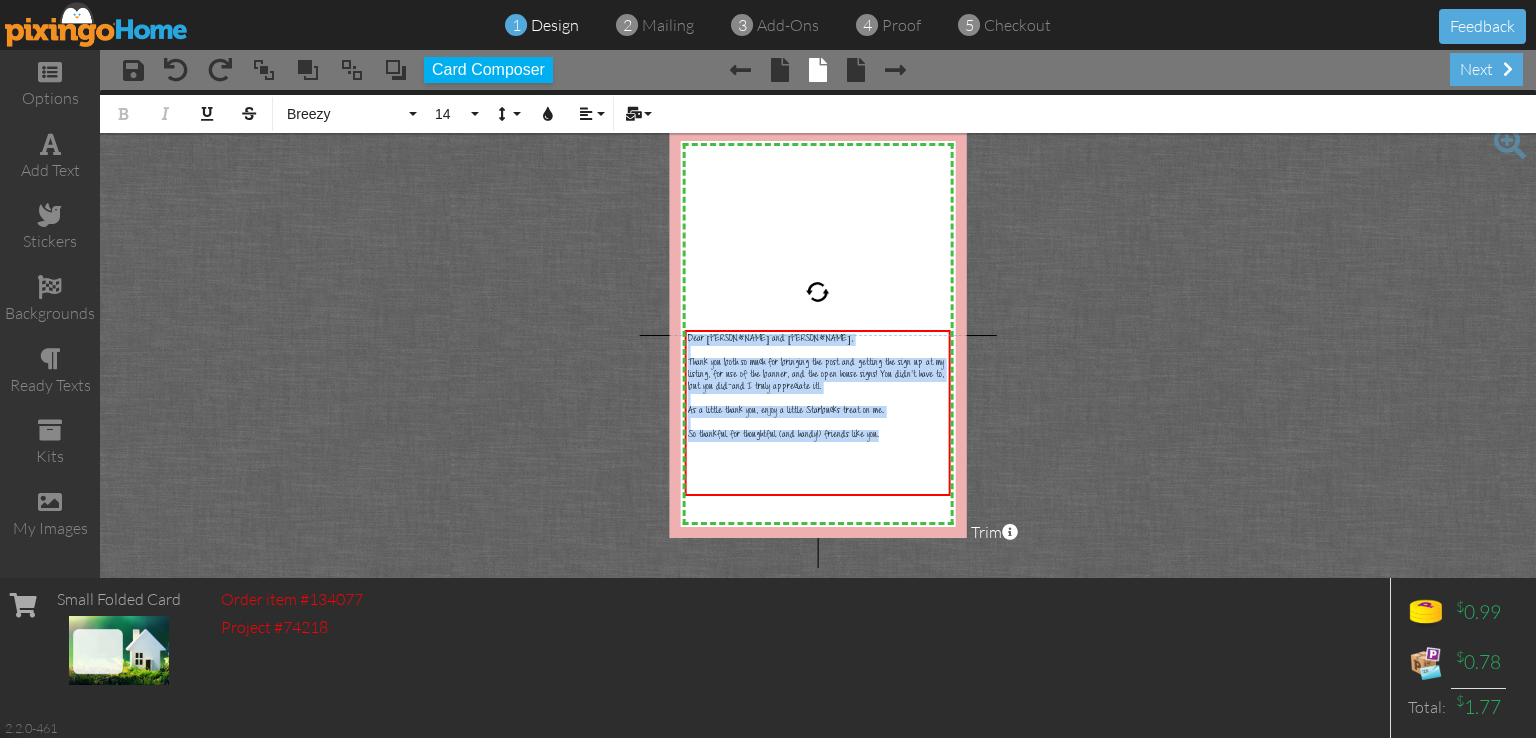 drag, startPoint x: 869, startPoint y: 428, endPoint x: 656, endPoint y: 333, distance: 233.22522 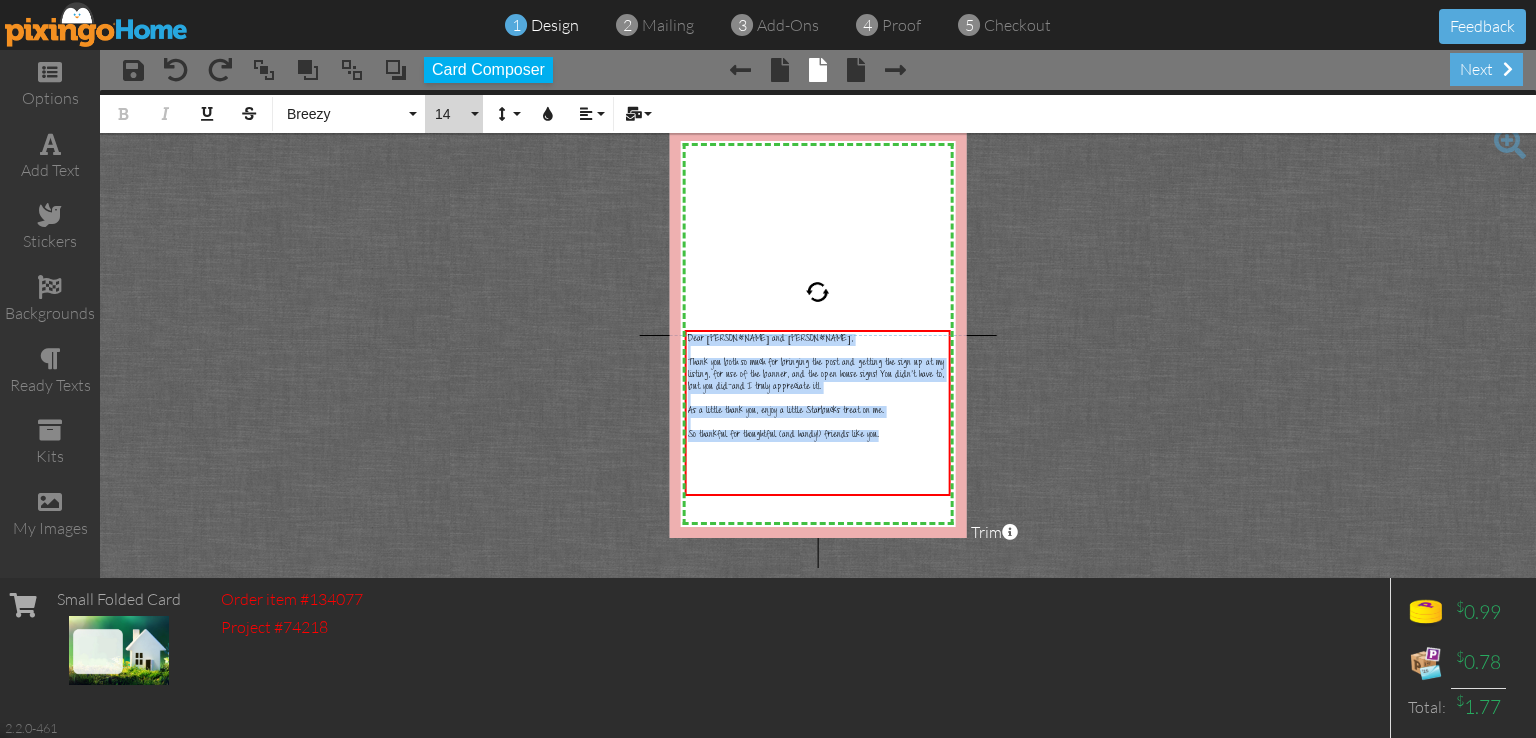 click on "14" at bounding box center [450, 114] 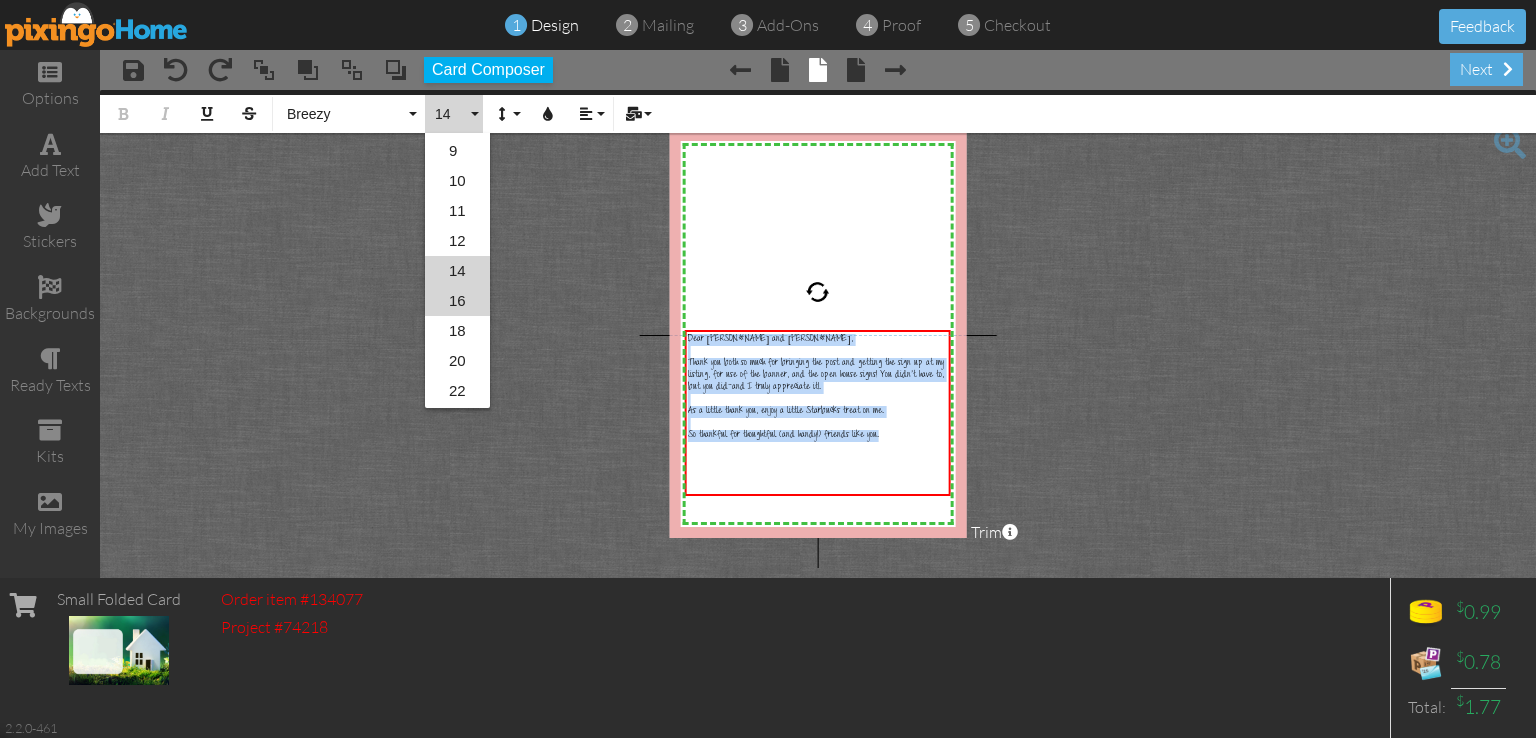 click on "16" at bounding box center (457, 301) 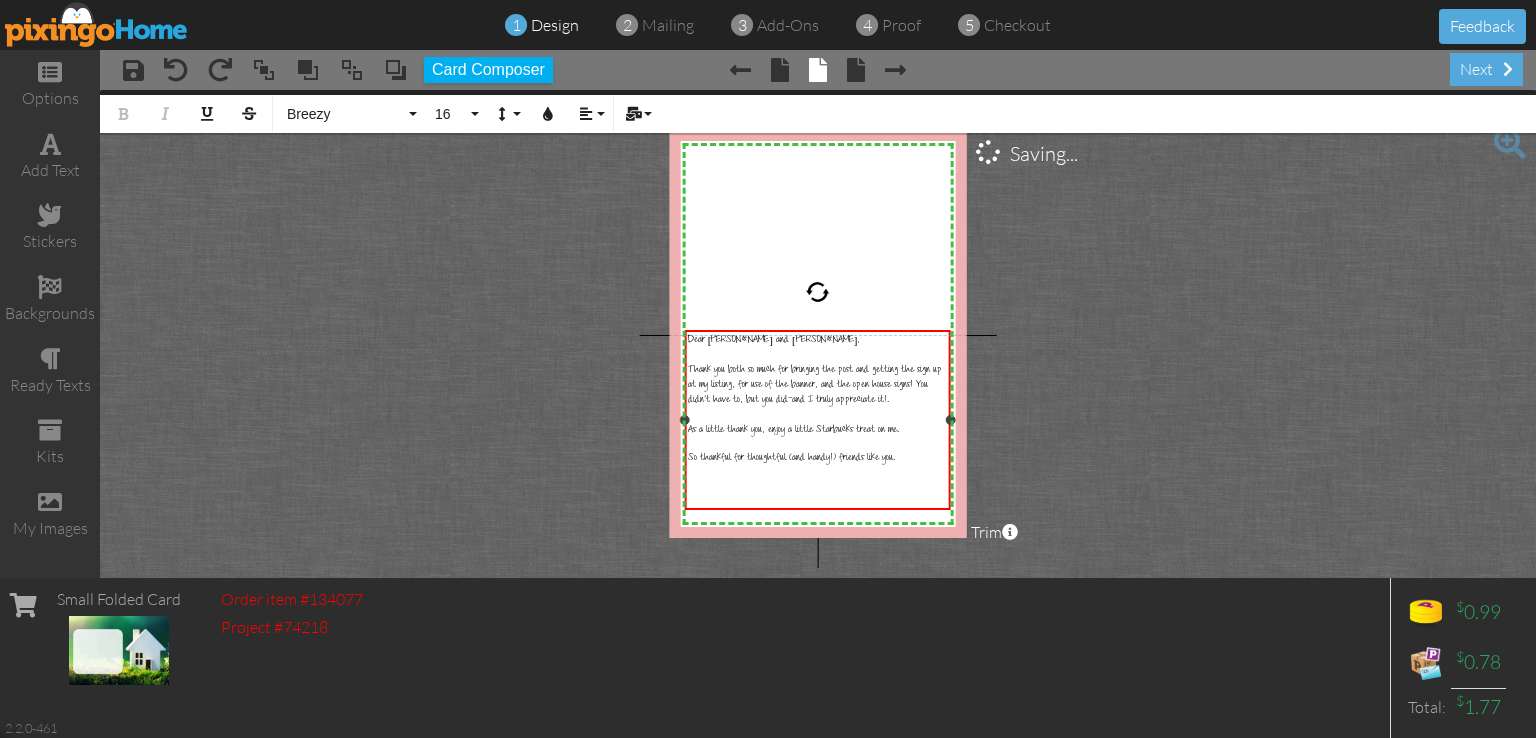 click on "​" at bounding box center (818, 487) 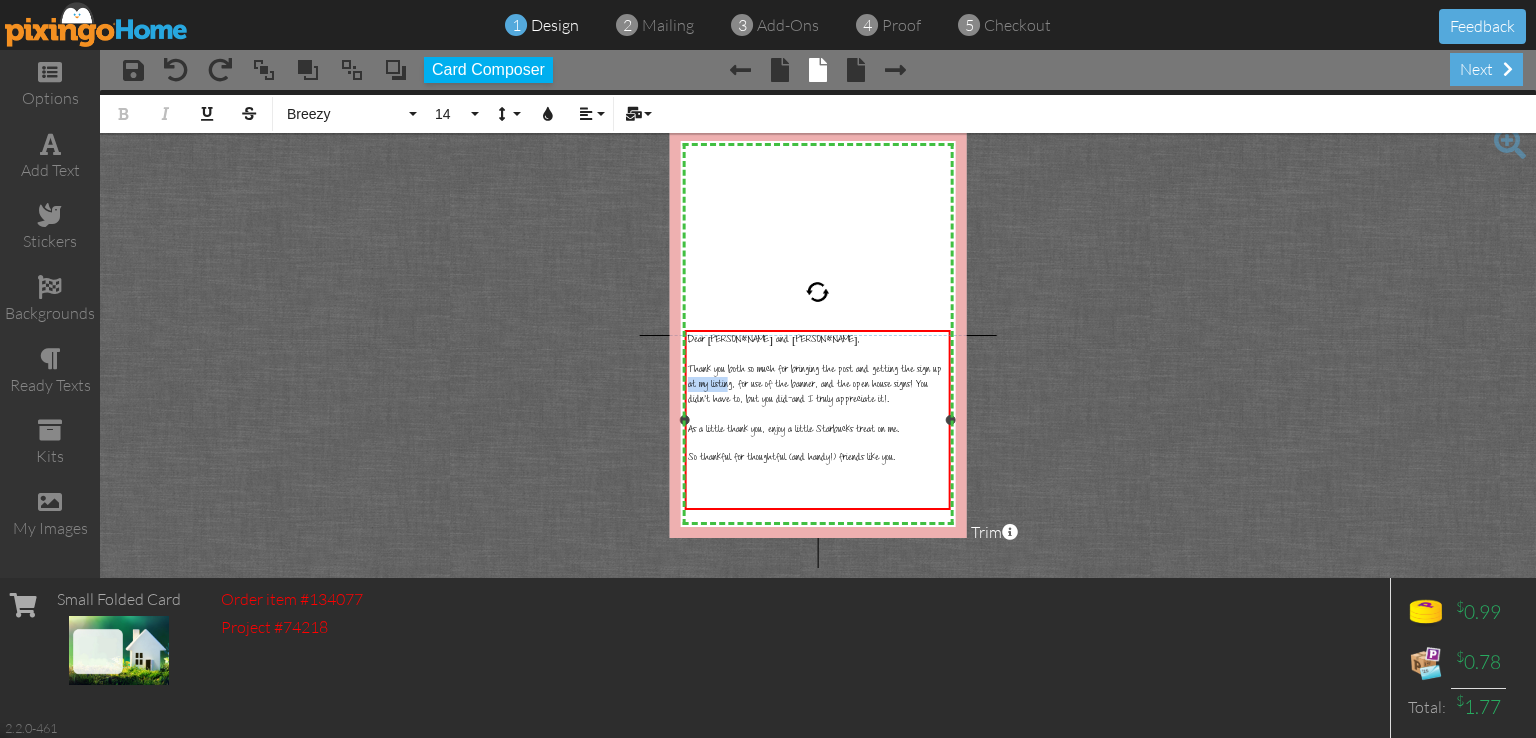 drag, startPoint x: 719, startPoint y: 378, endPoint x: 929, endPoint y: 366, distance: 210.34258 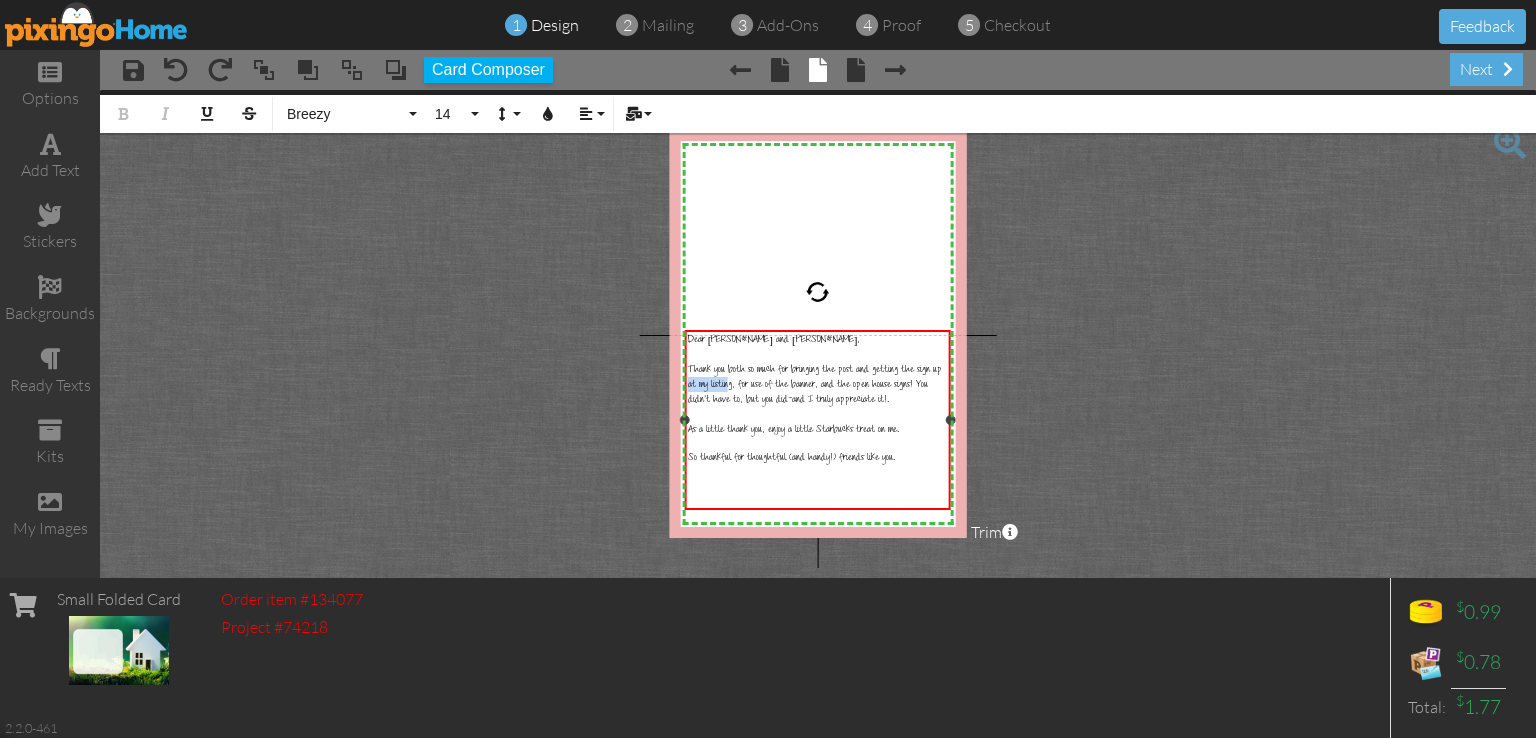 click on "Thank you both so much for bringing the post and getting the sign up at my listing, for use of the banner, and the open house signs! You didn't have to, but you did-and I truly appreciate it!." at bounding box center [815, 385] 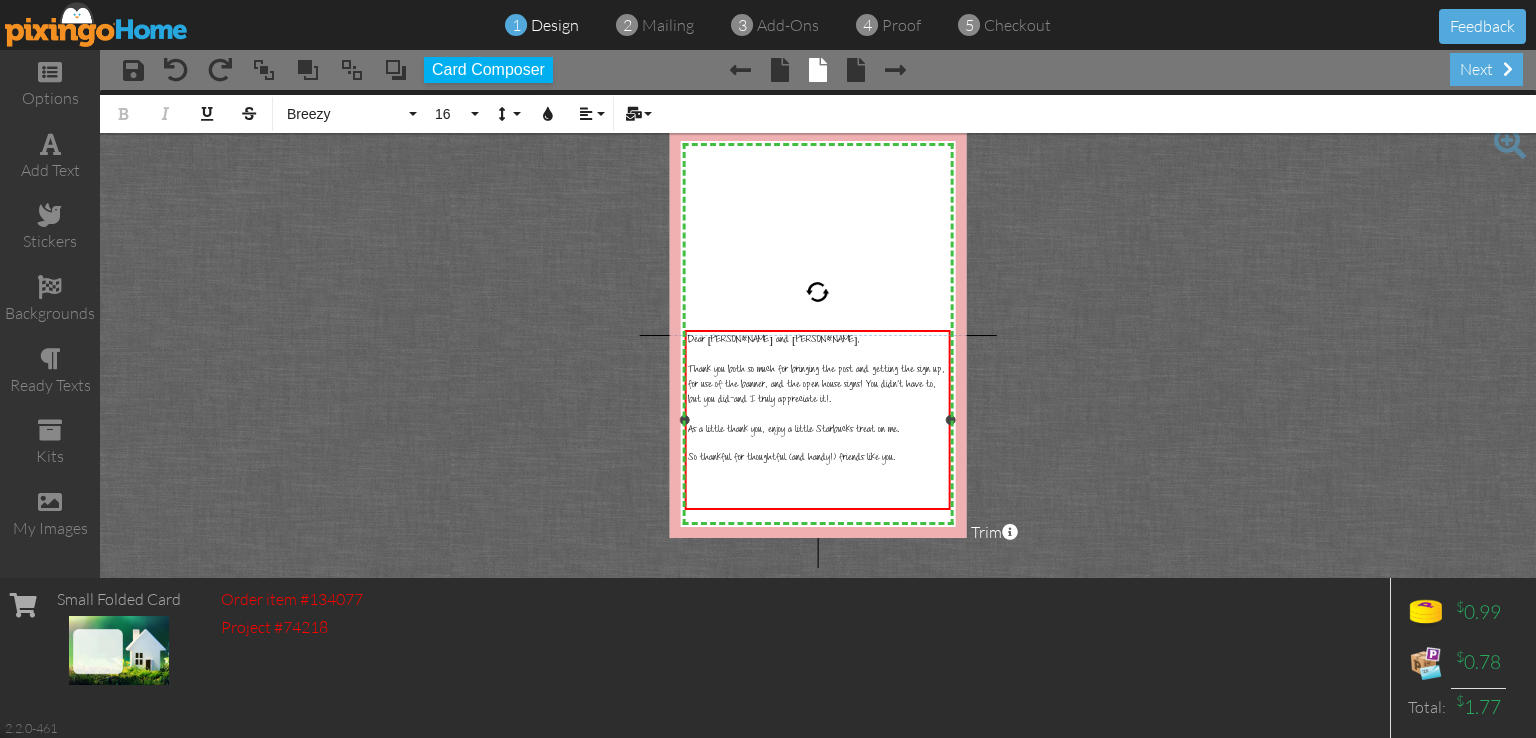 click on "Thank you both so much for bringing the post and getting the sign up, for use of the banner, and the open house signs! You didn't have to, but you did-and I truly appreciate it!." at bounding box center (816, 385) 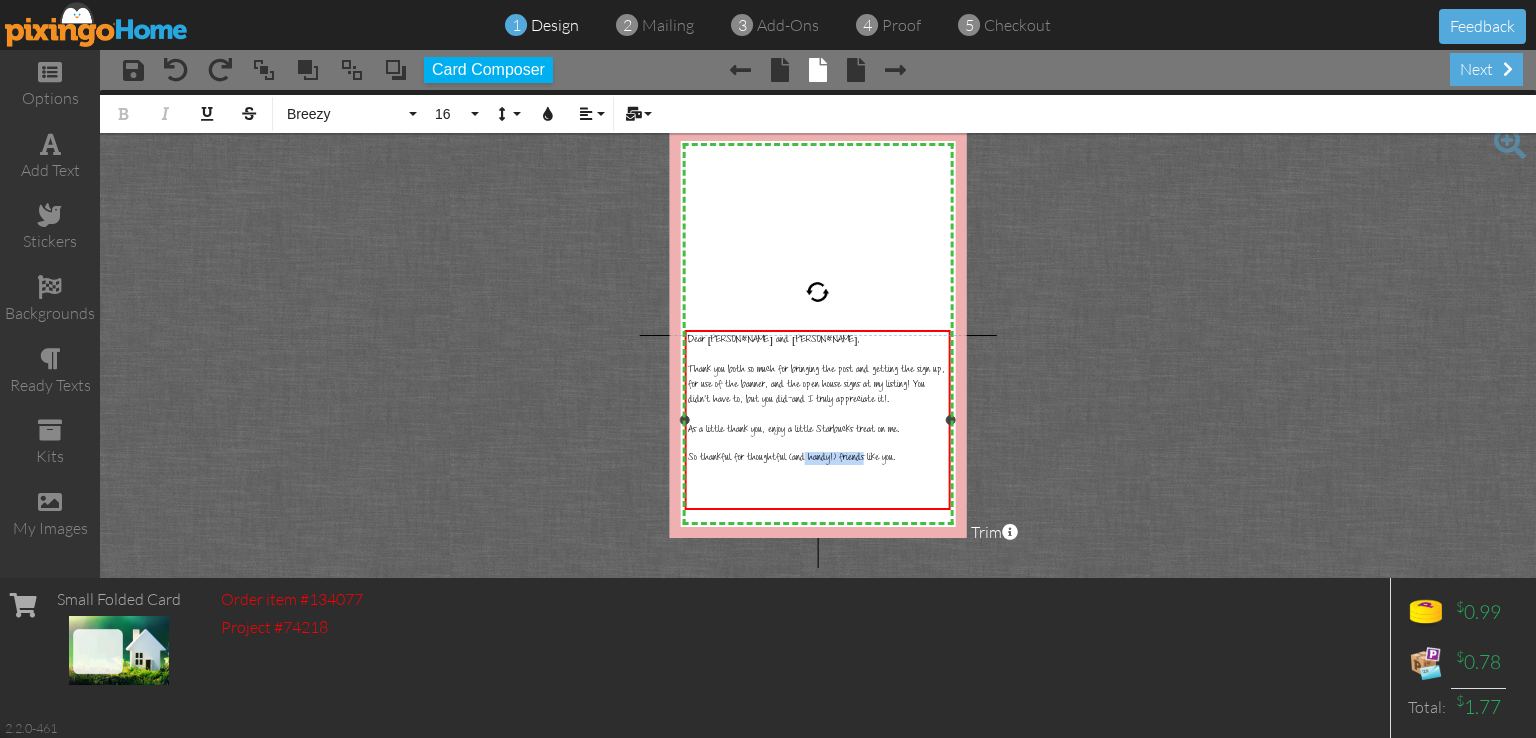drag, startPoint x: 855, startPoint y: 442, endPoint x: 786, endPoint y: 445, distance: 69.065186 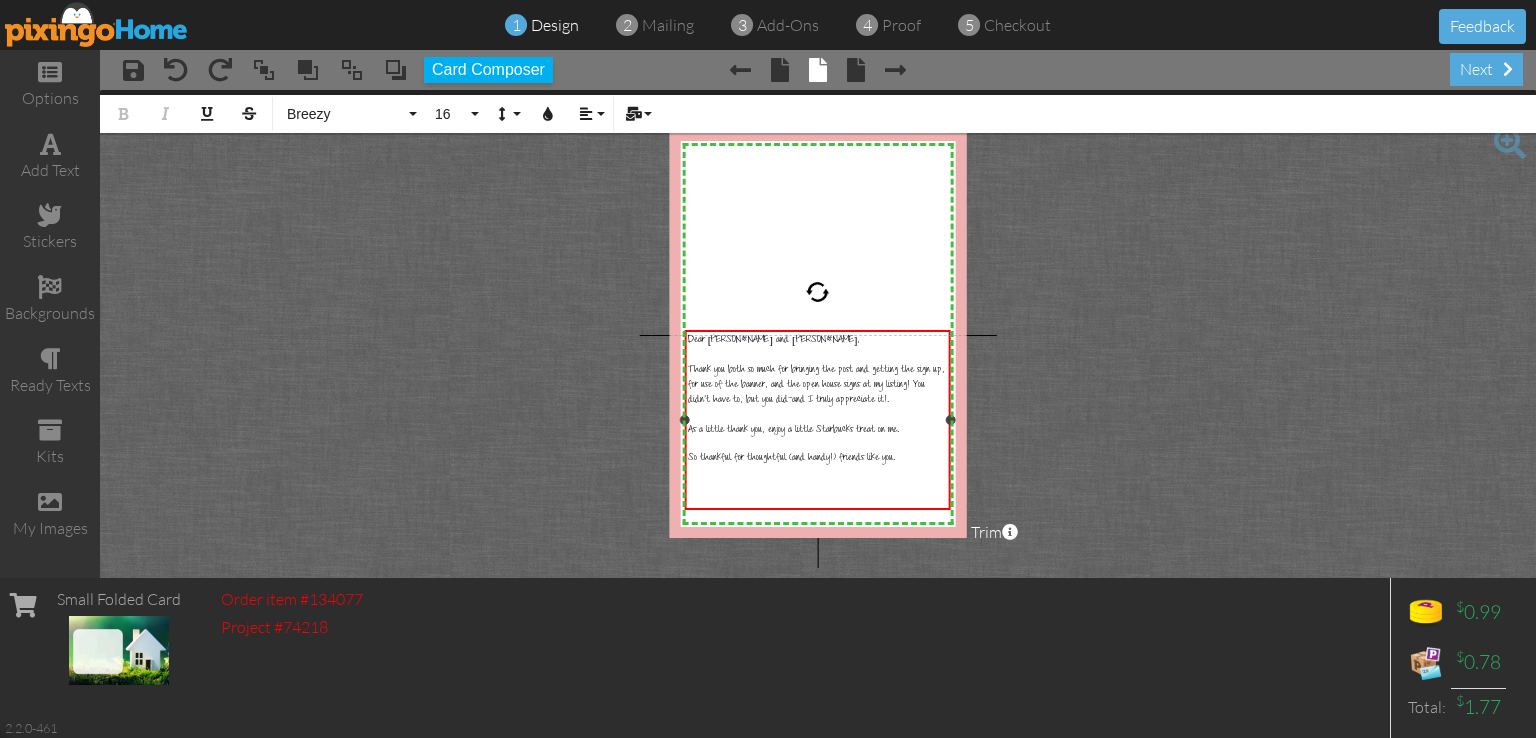 click on "So thankful for thoughtful (and handy!) friends like you." at bounding box center (791, 458) 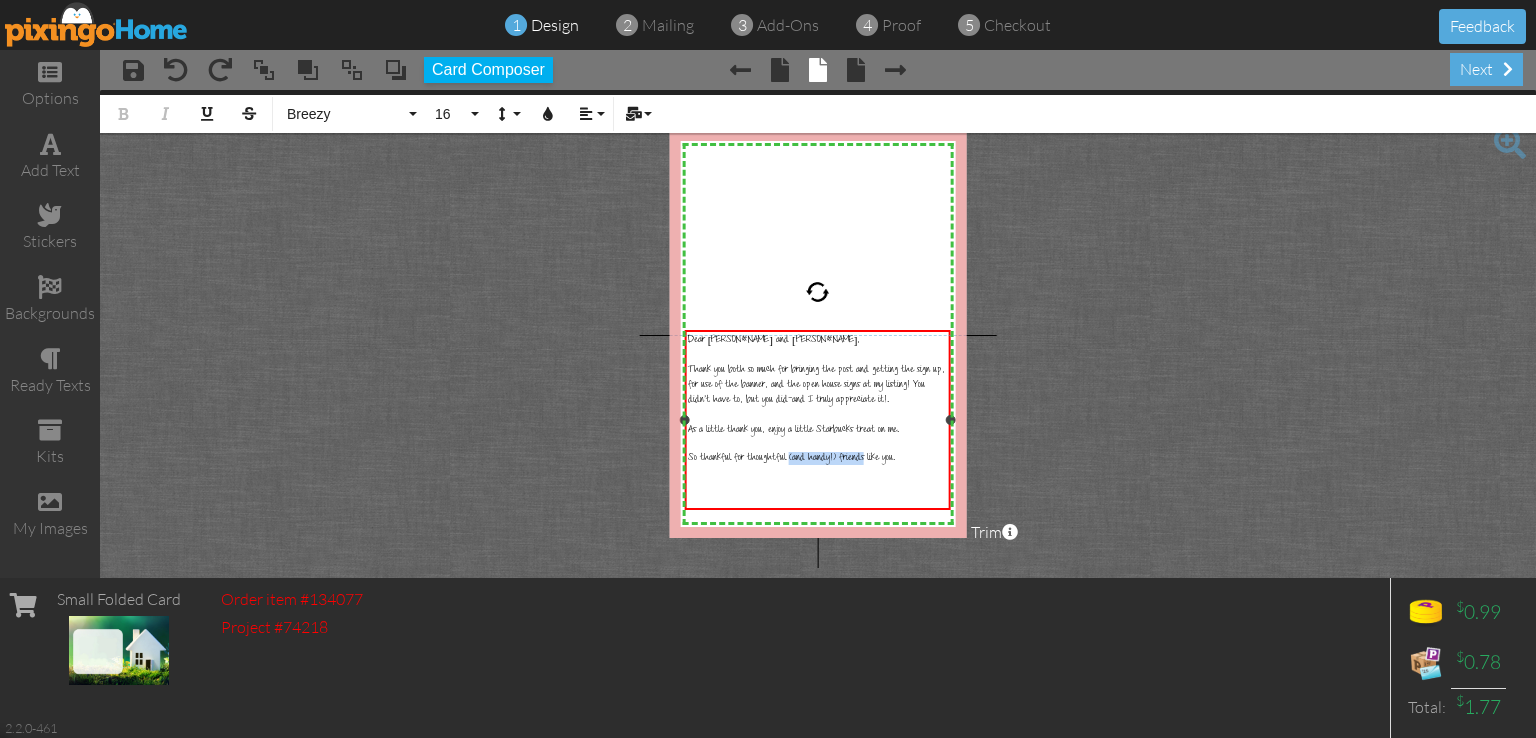 drag, startPoint x: 855, startPoint y: 440, endPoint x: 780, endPoint y: 437, distance: 75.059975 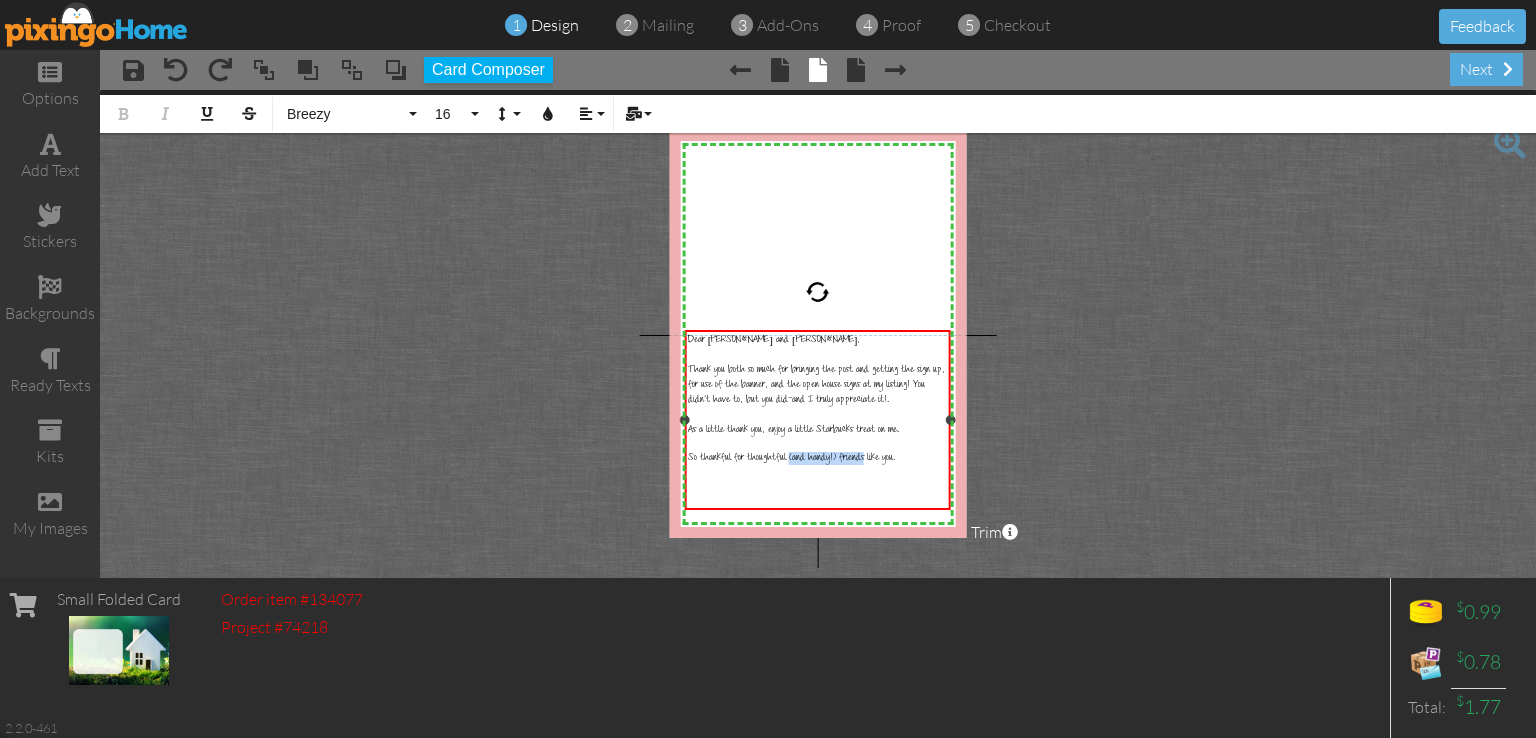 click on "So thankful for thoughtful (and handy!) friends like you." at bounding box center (791, 458) 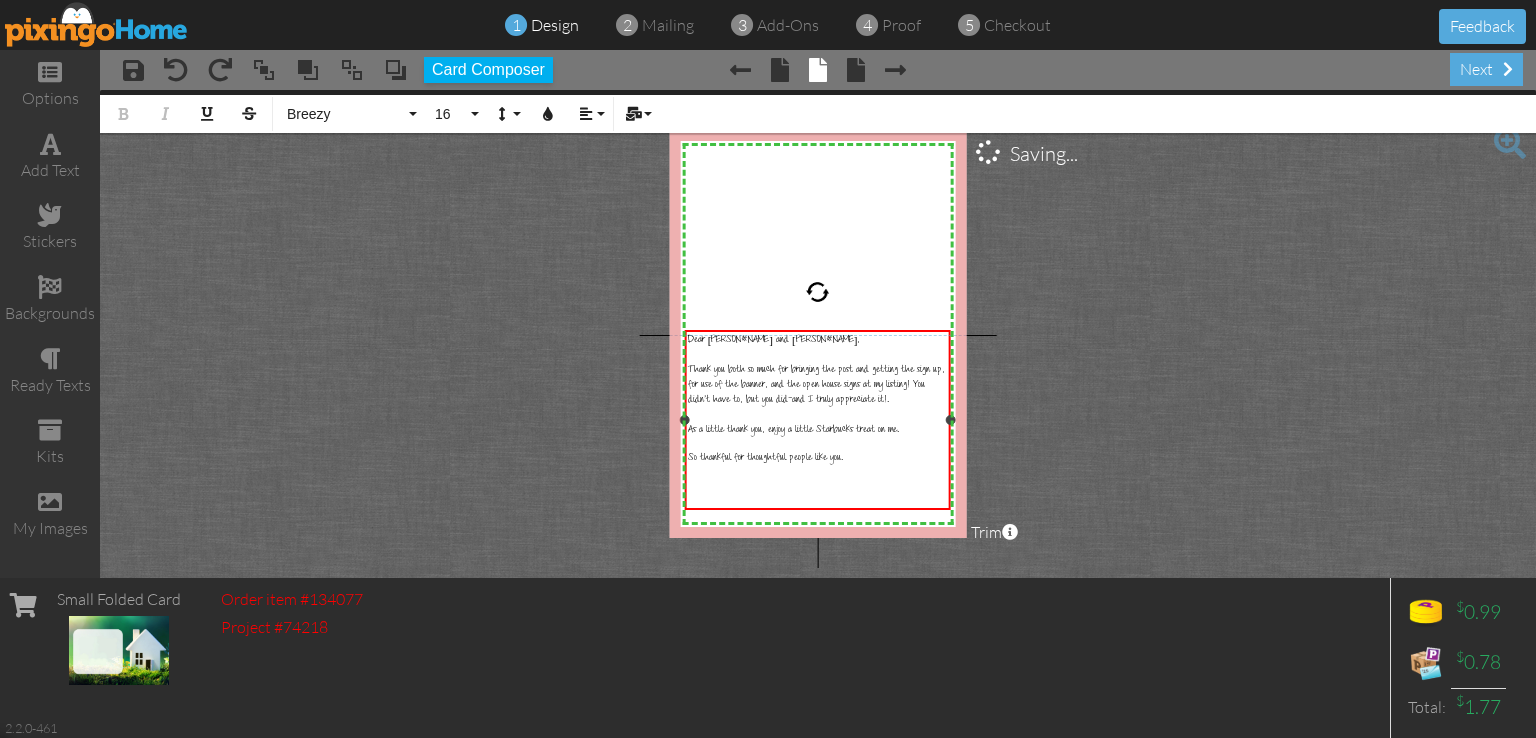 click on "​" at bounding box center (818, 472) 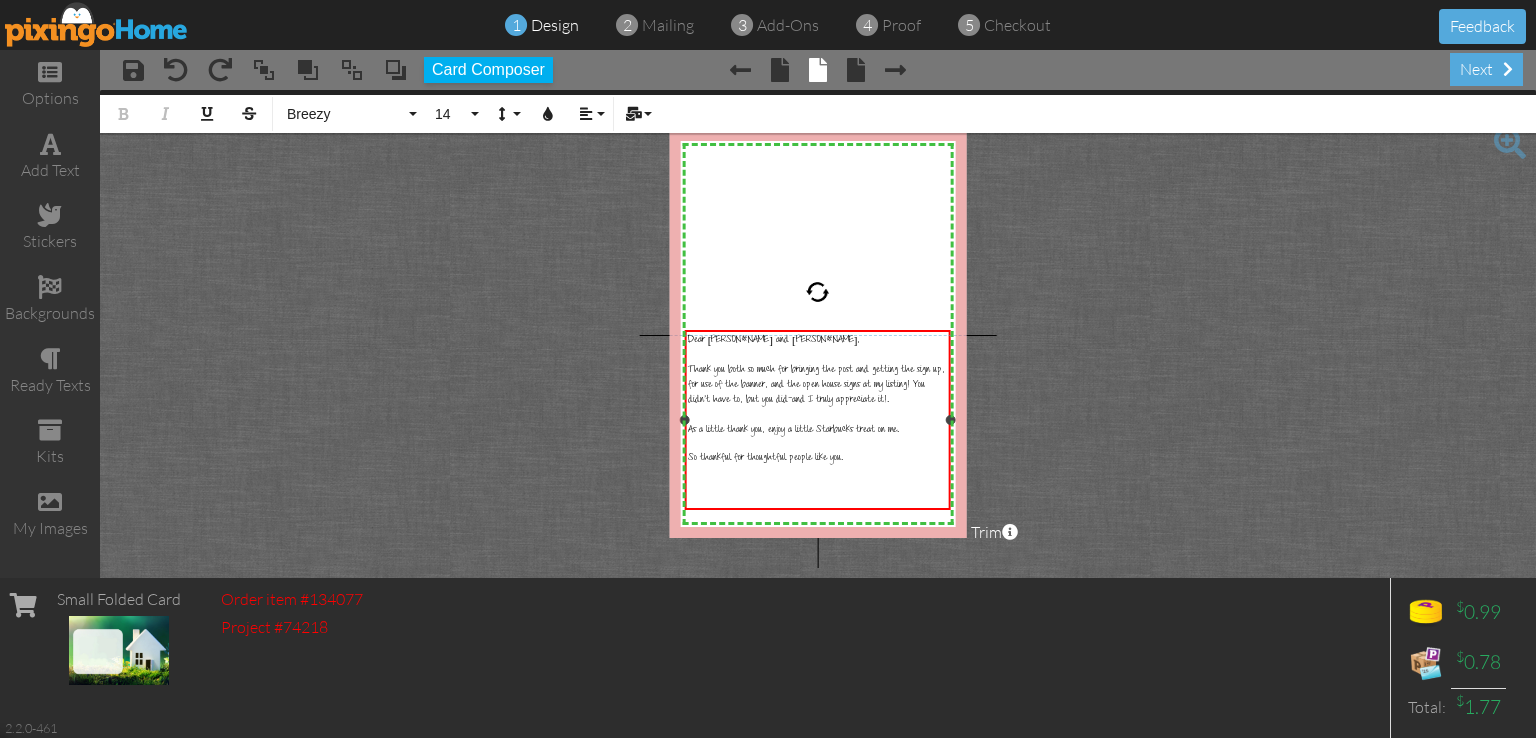 click on "So thankful for thoughtful people like you." at bounding box center (818, 458) 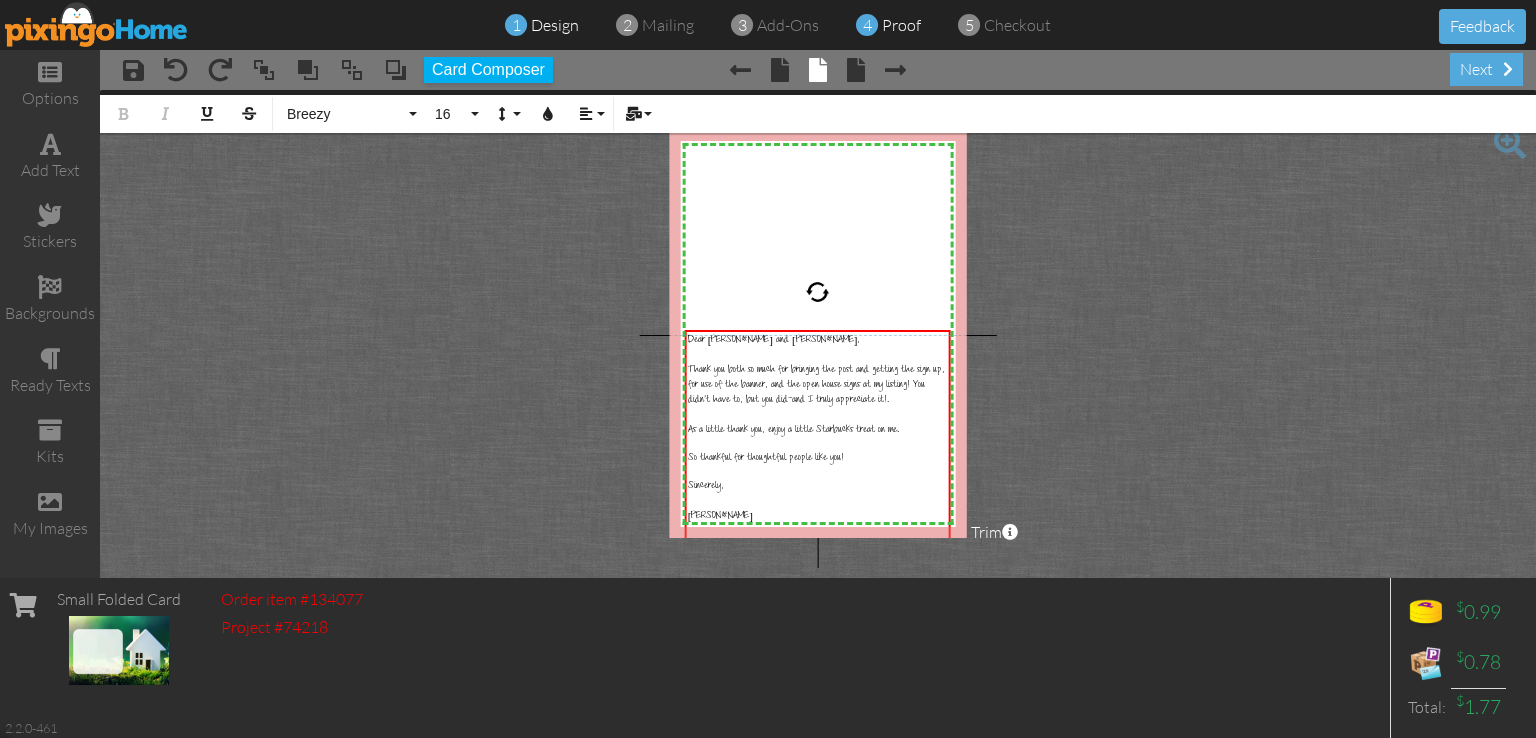 click on "proof" at bounding box center [901, 25] 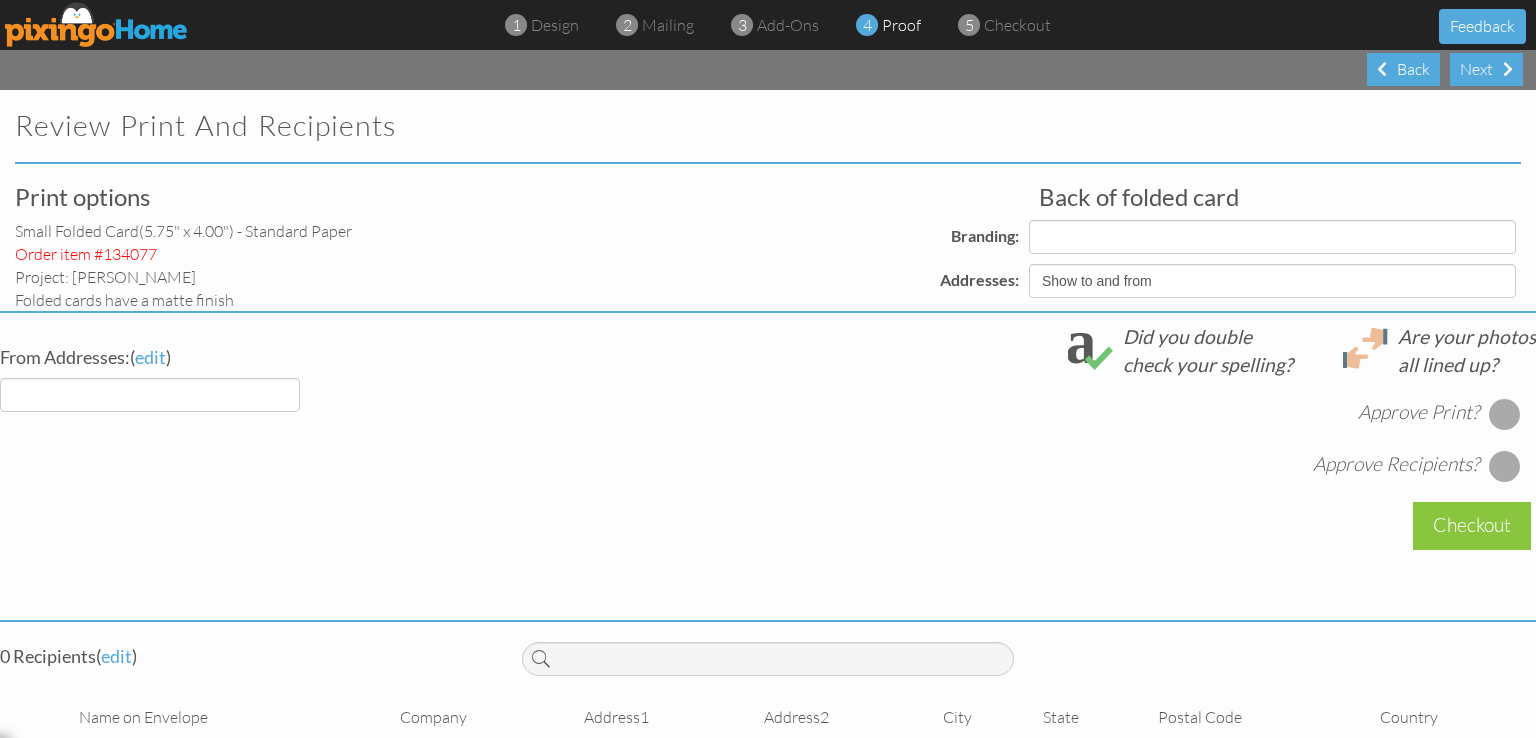 select on "object:1725" 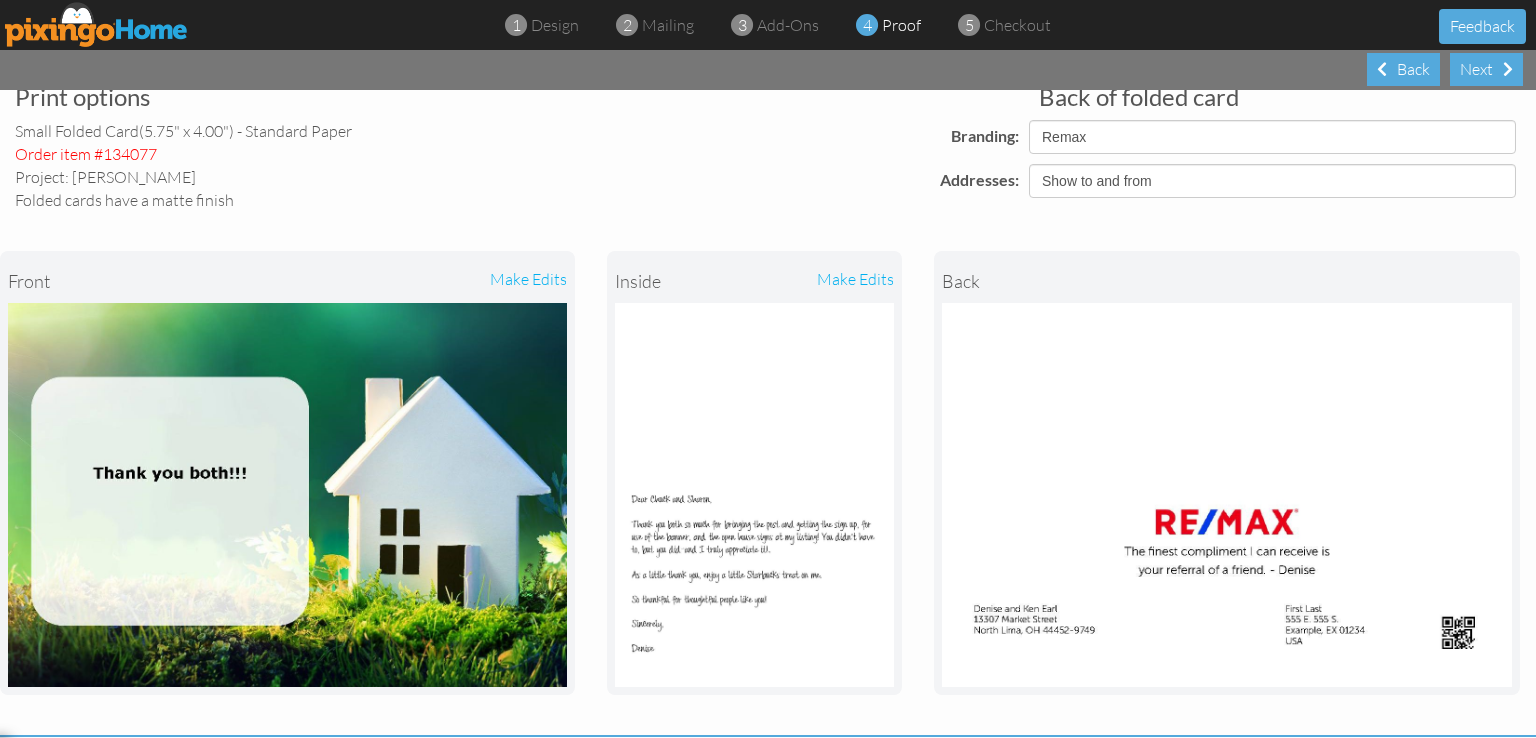 scroll, scrollTop: 0, scrollLeft: 0, axis: both 